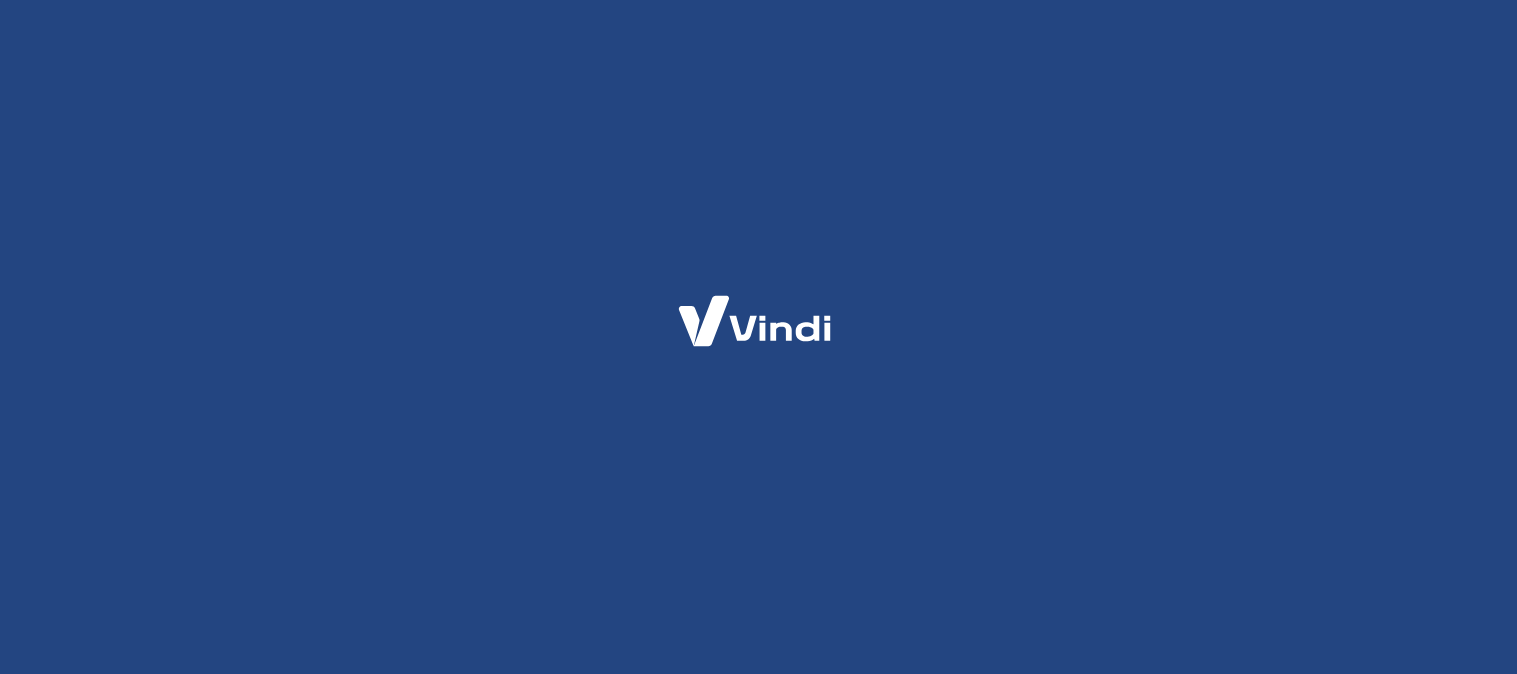 scroll, scrollTop: 0, scrollLeft: 0, axis: both 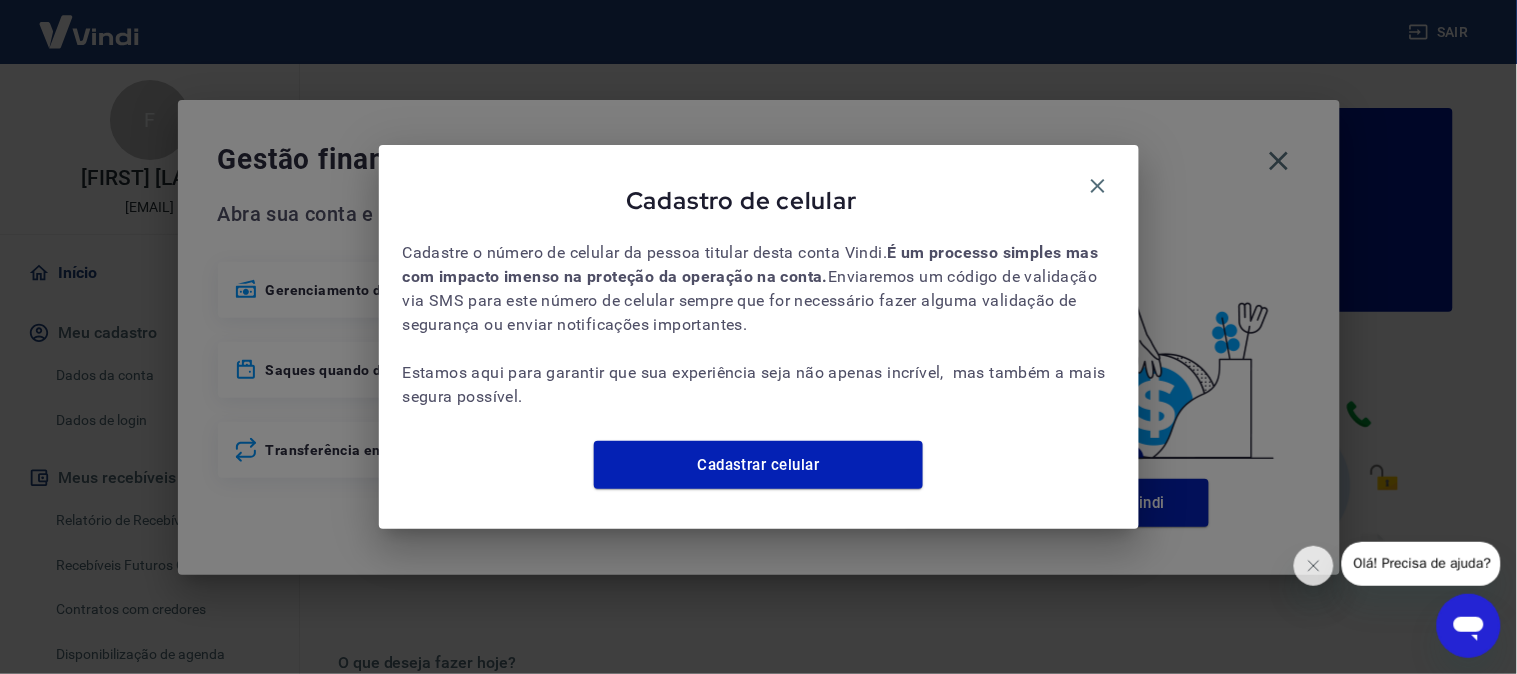 drag, startPoint x: 1103, startPoint y: 175, endPoint x: 1197, endPoint y: 174, distance: 94.00532 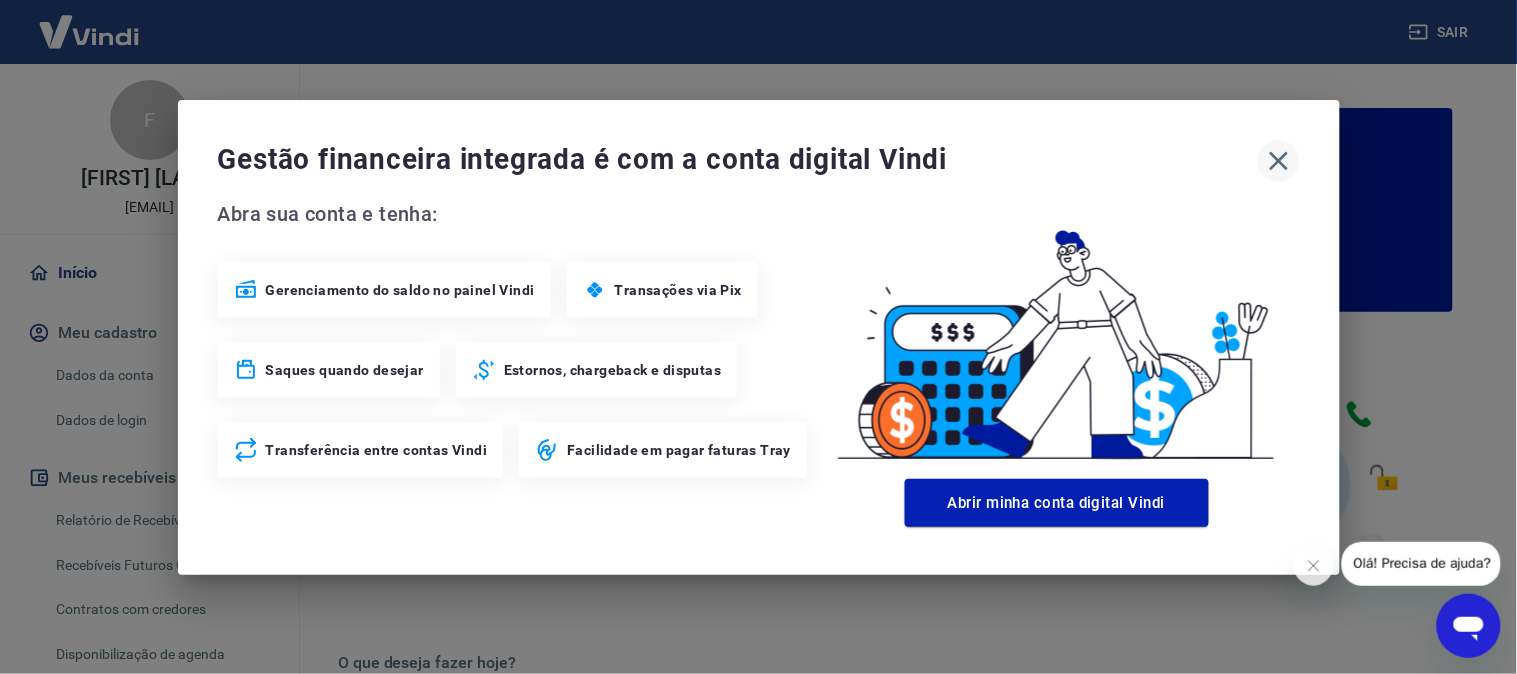 click 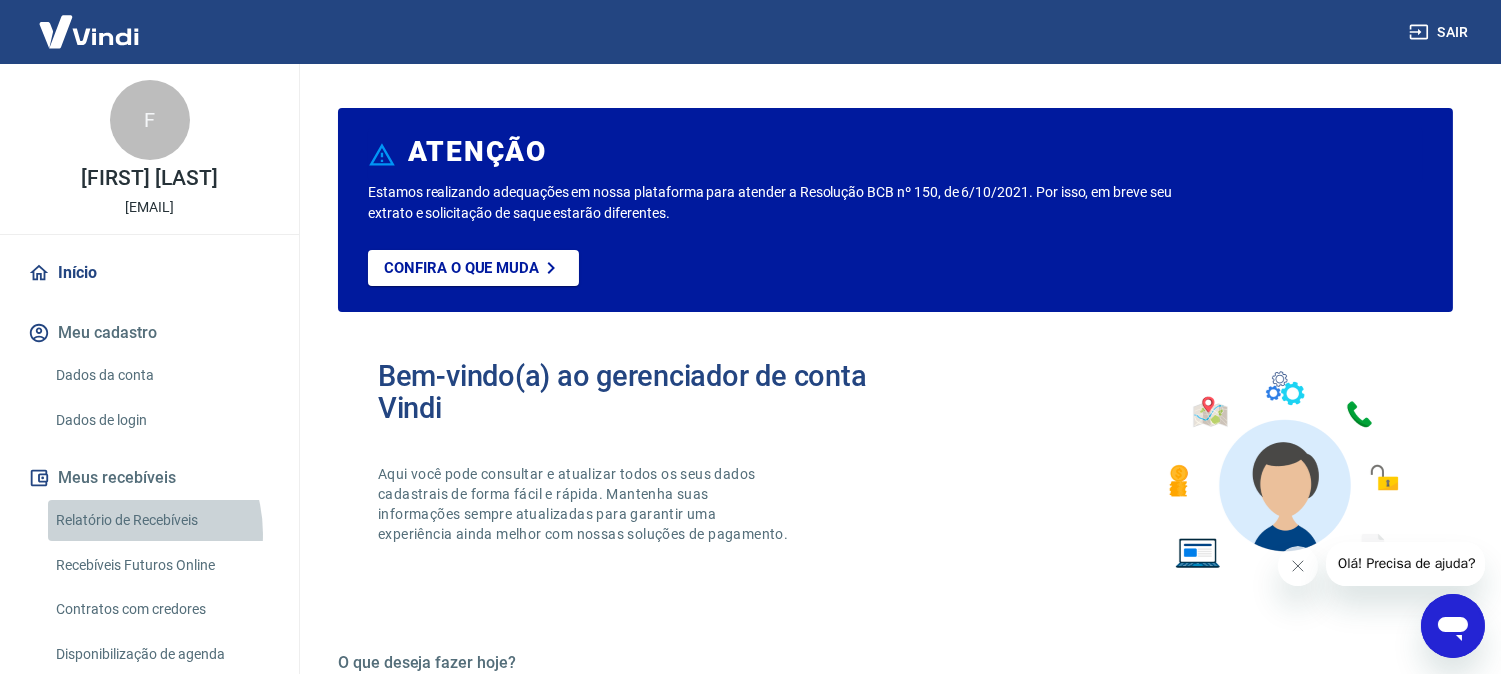 click on "Relatório de Recebíveis" at bounding box center (161, 520) 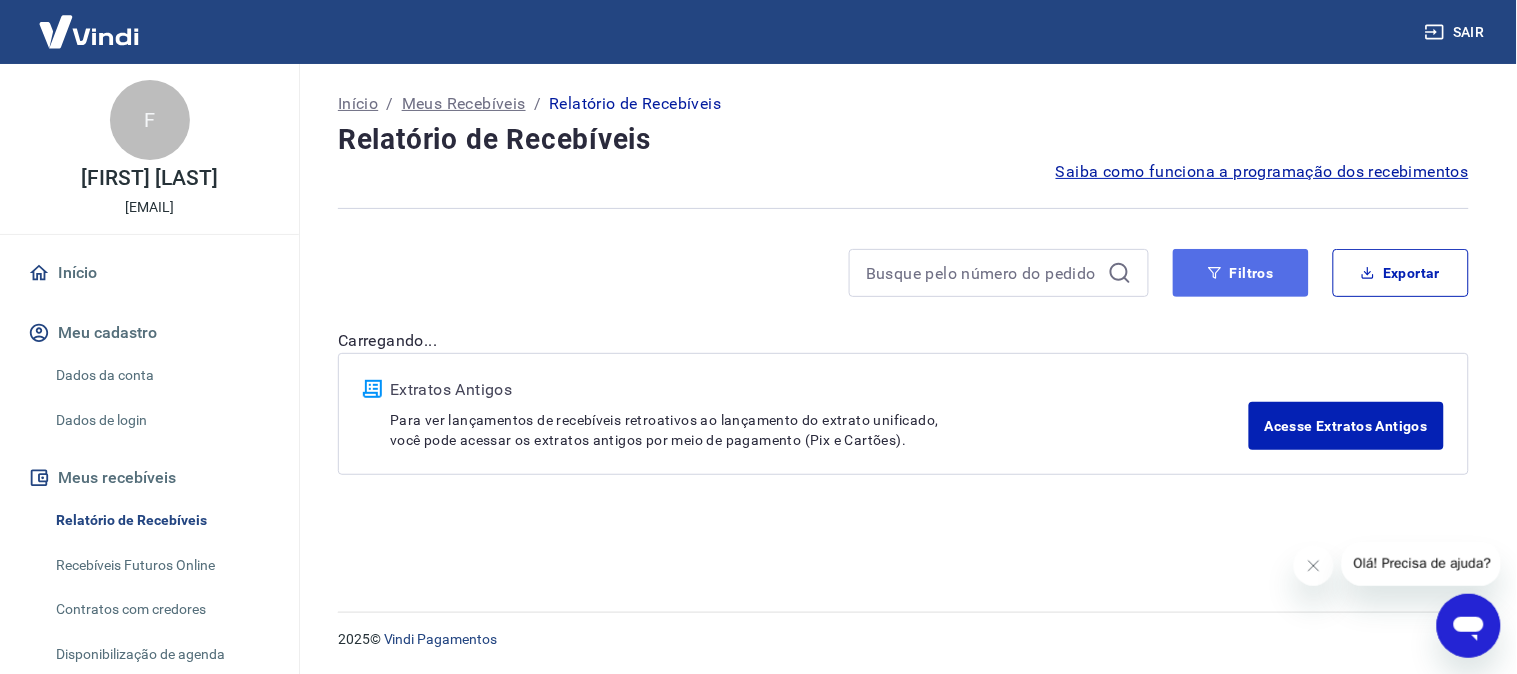 click on "Filtros" at bounding box center (1241, 273) 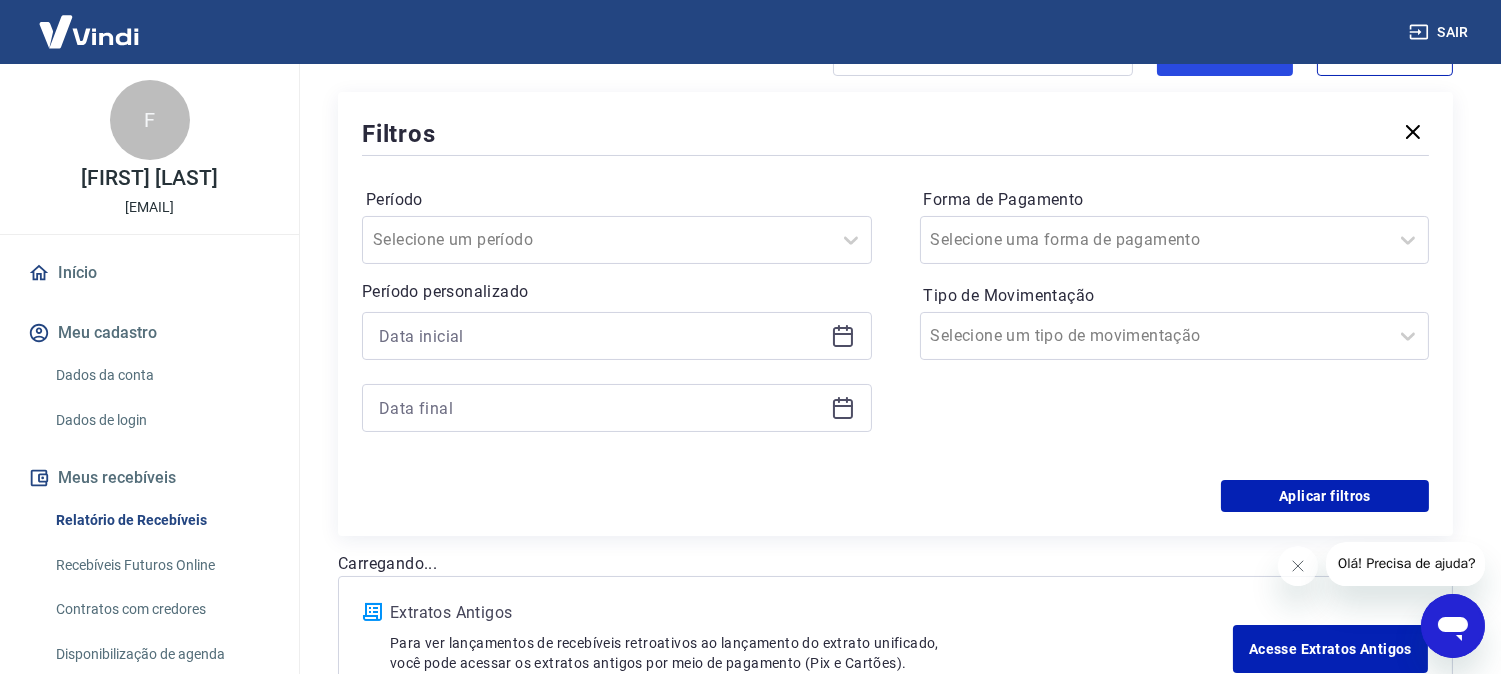 scroll, scrollTop: 222, scrollLeft: 0, axis: vertical 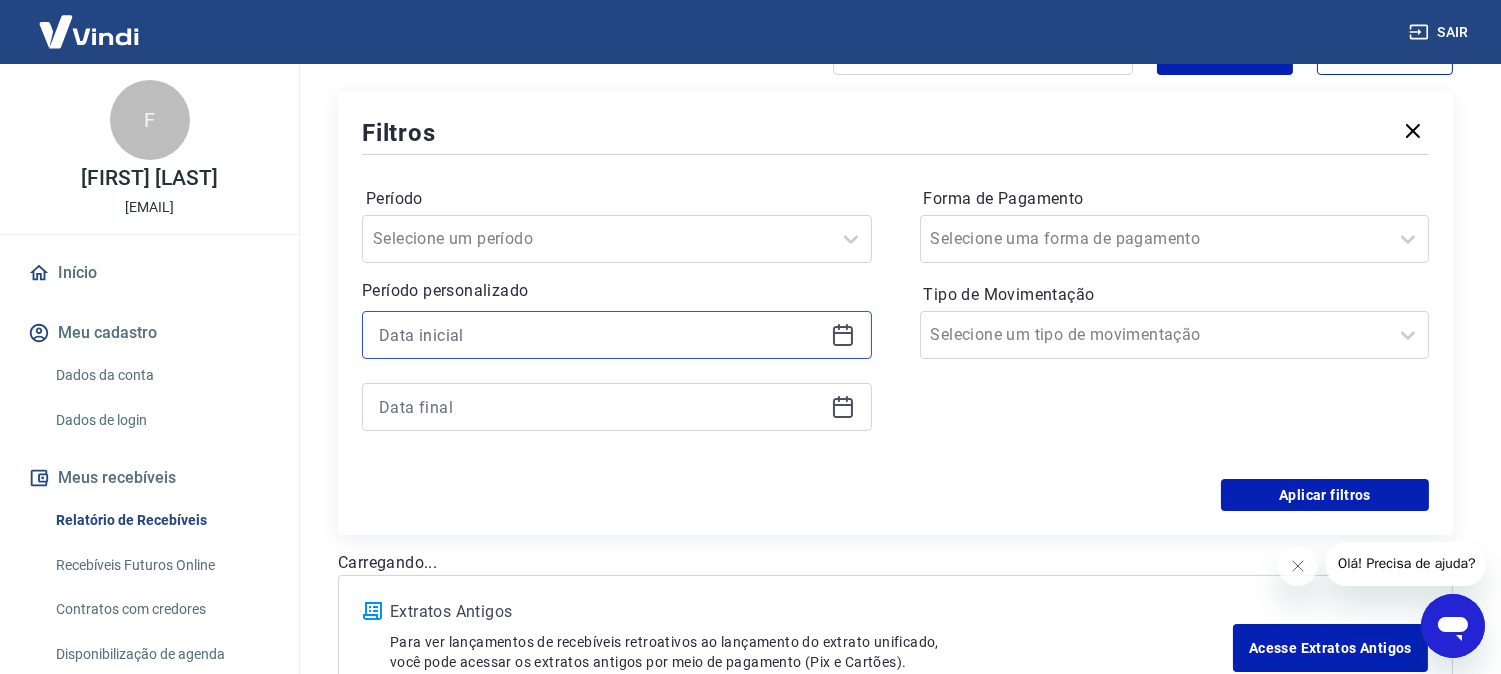 click at bounding box center [601, 335] 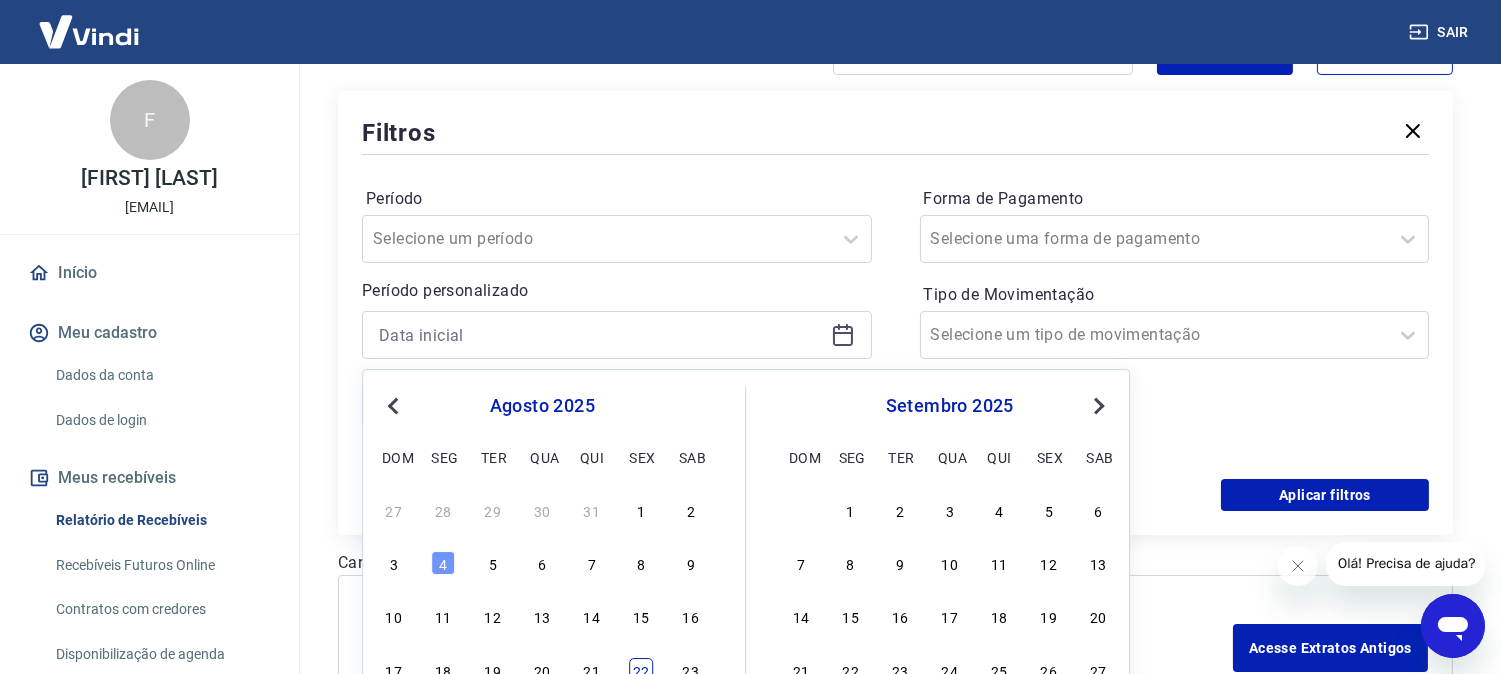 click on "sex" at bounding box center (641, 457) 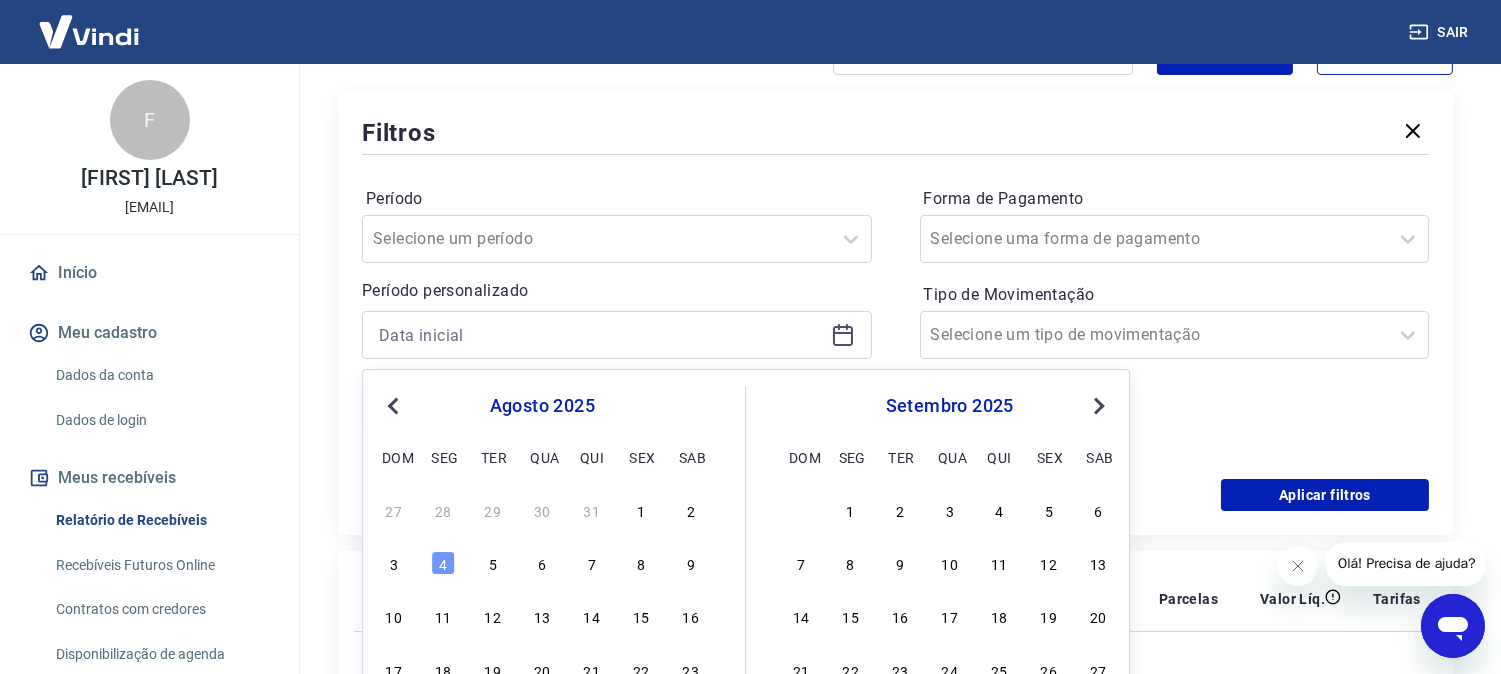 scroll, scrollTop: 333, scrollLeft: 0, axis: vertical 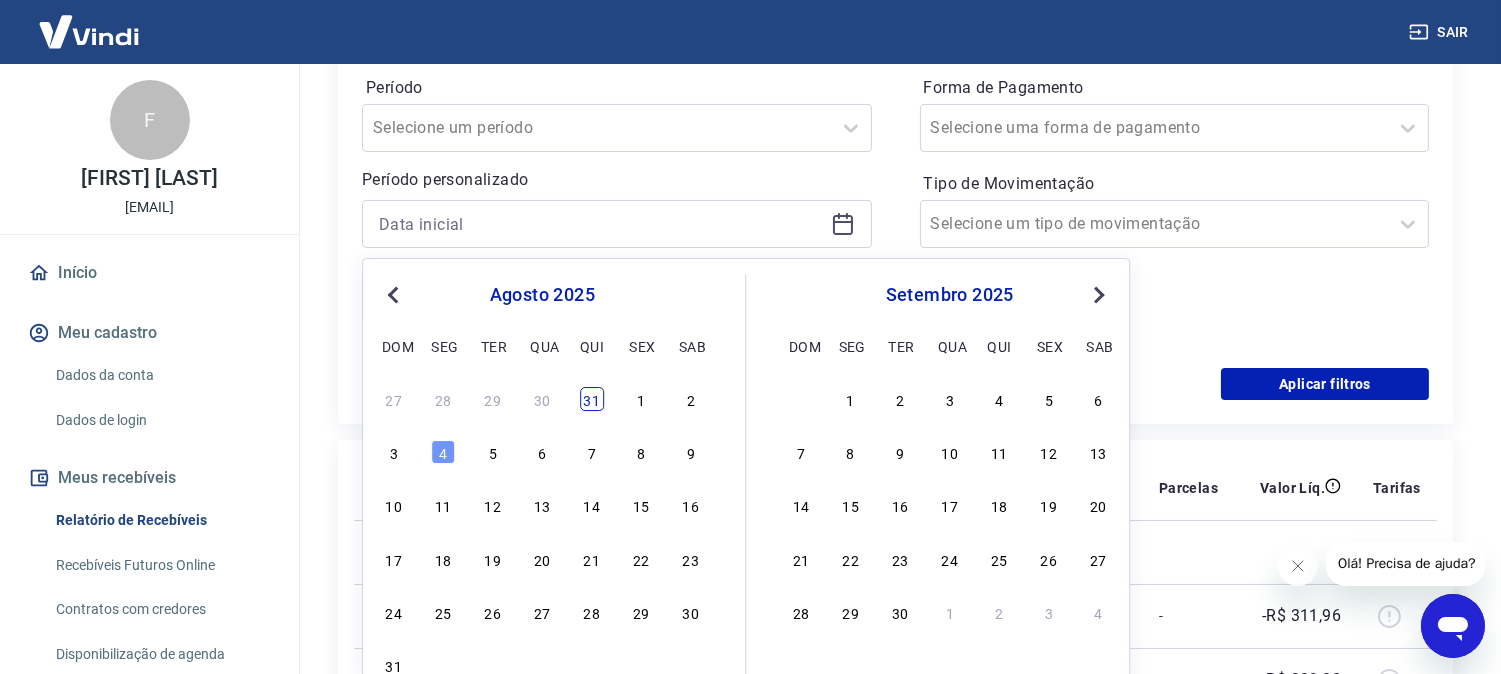 click on "31" at bounding box center [592, 399] 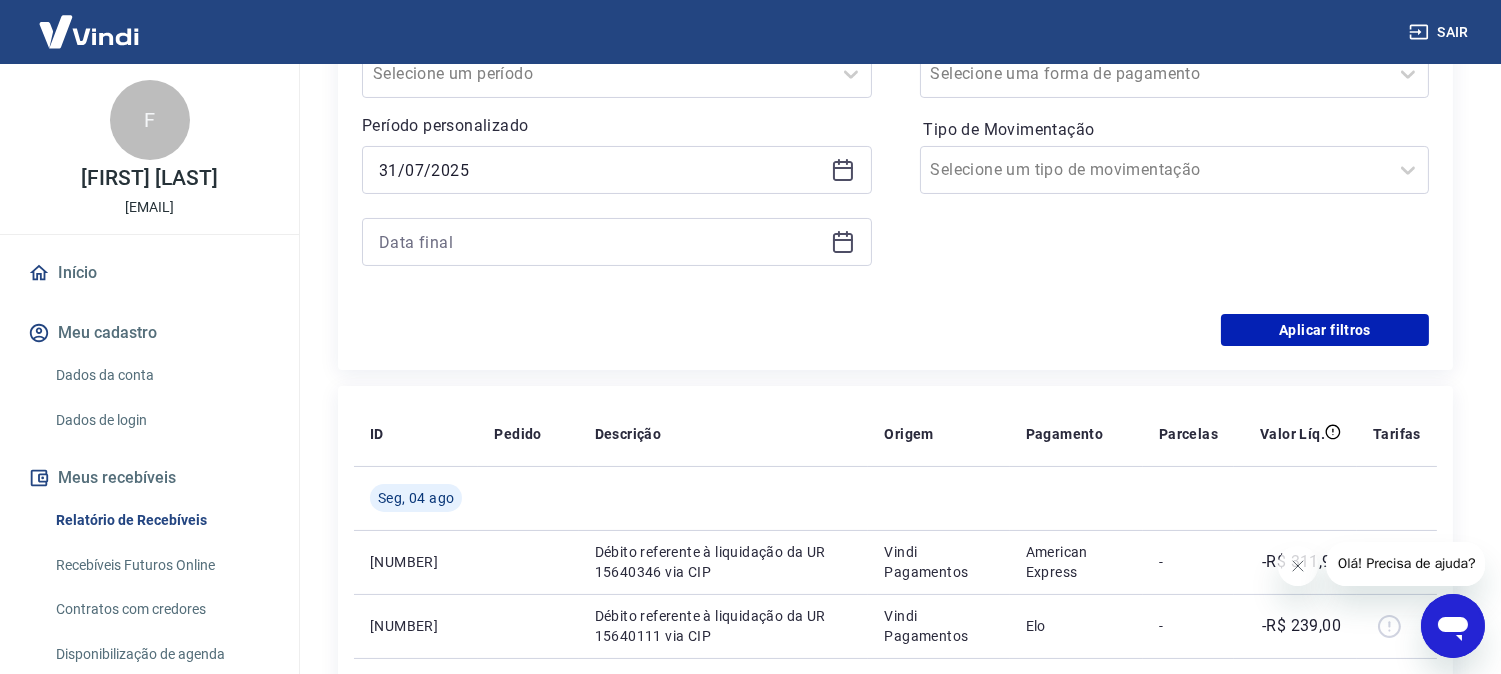 scroll, scrollTop: 333, scrollLeft: 0, axis: vertical 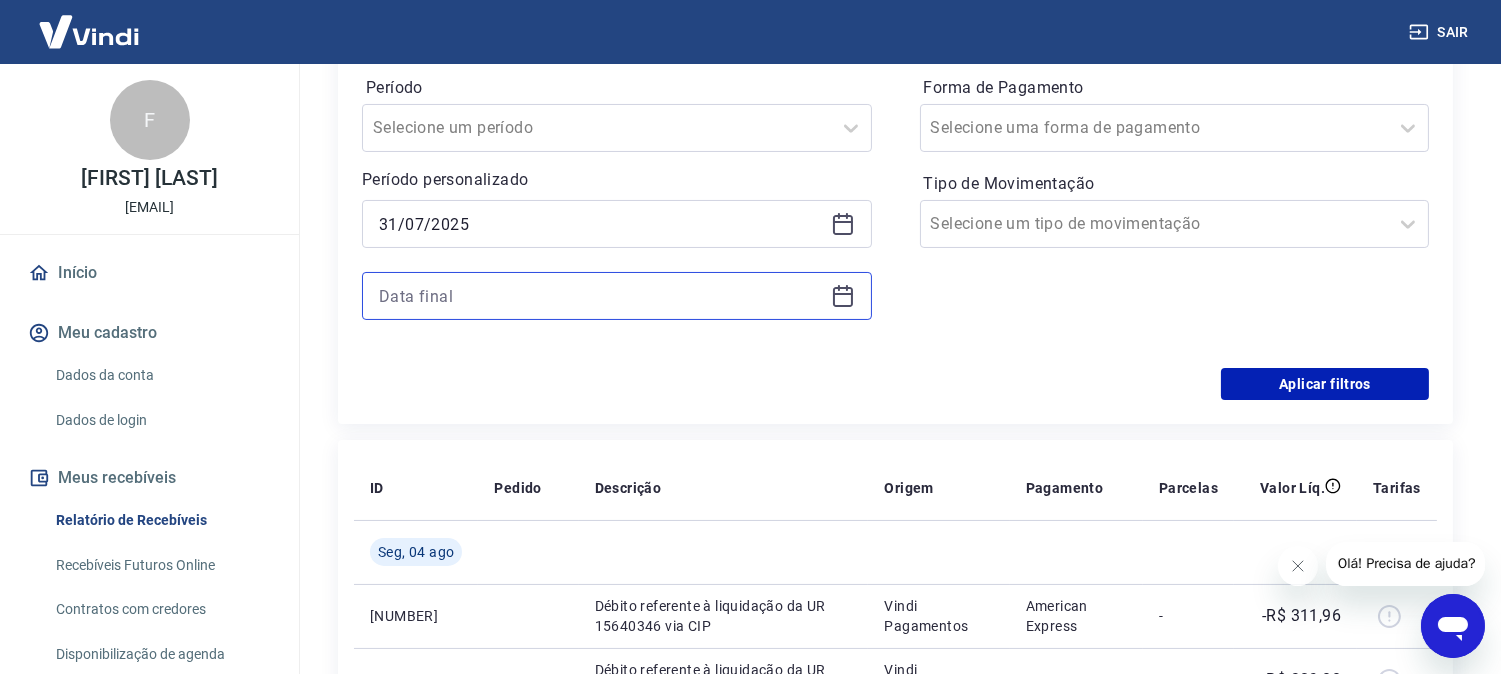 drag, startPoint x: 501, startPoint y: 283, endPoint x: 568, endPoint y: 311, distance: 72.615425 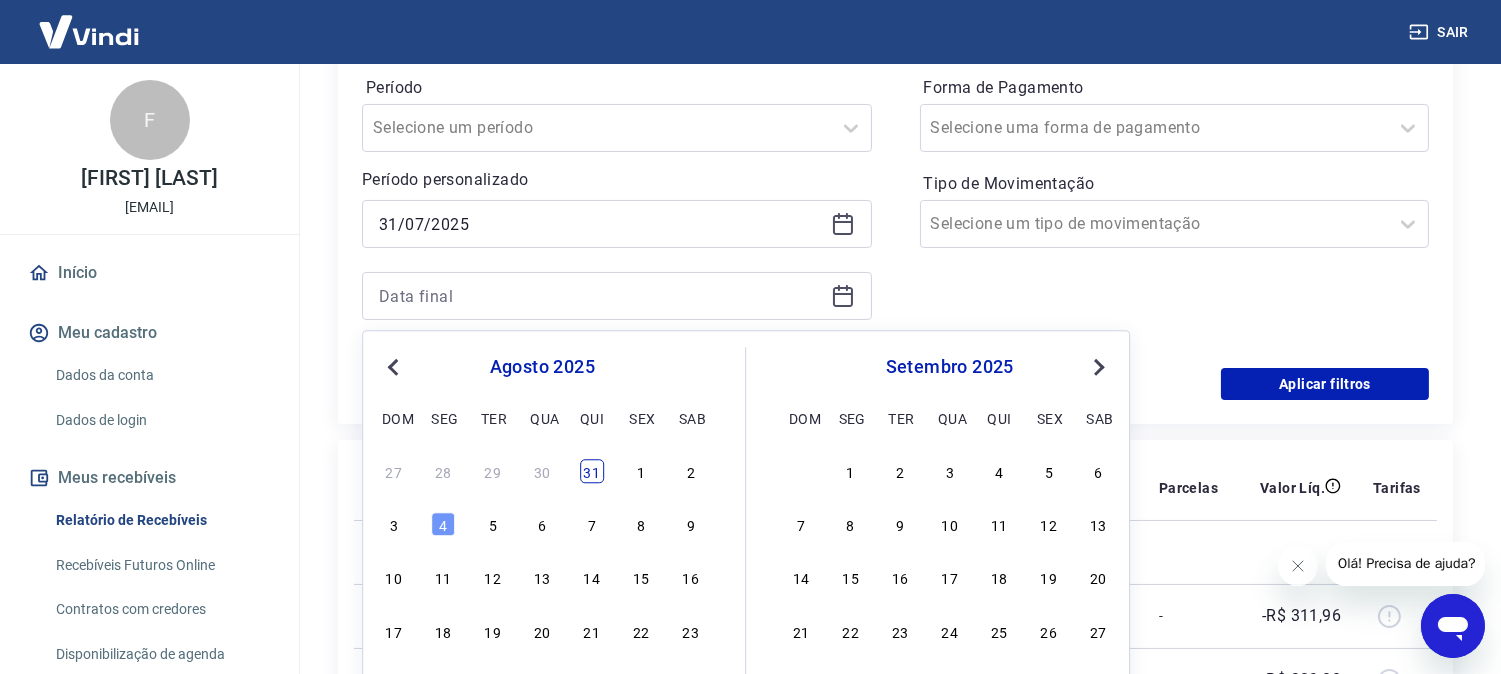 click on "31" at bounding box center [592, 471] 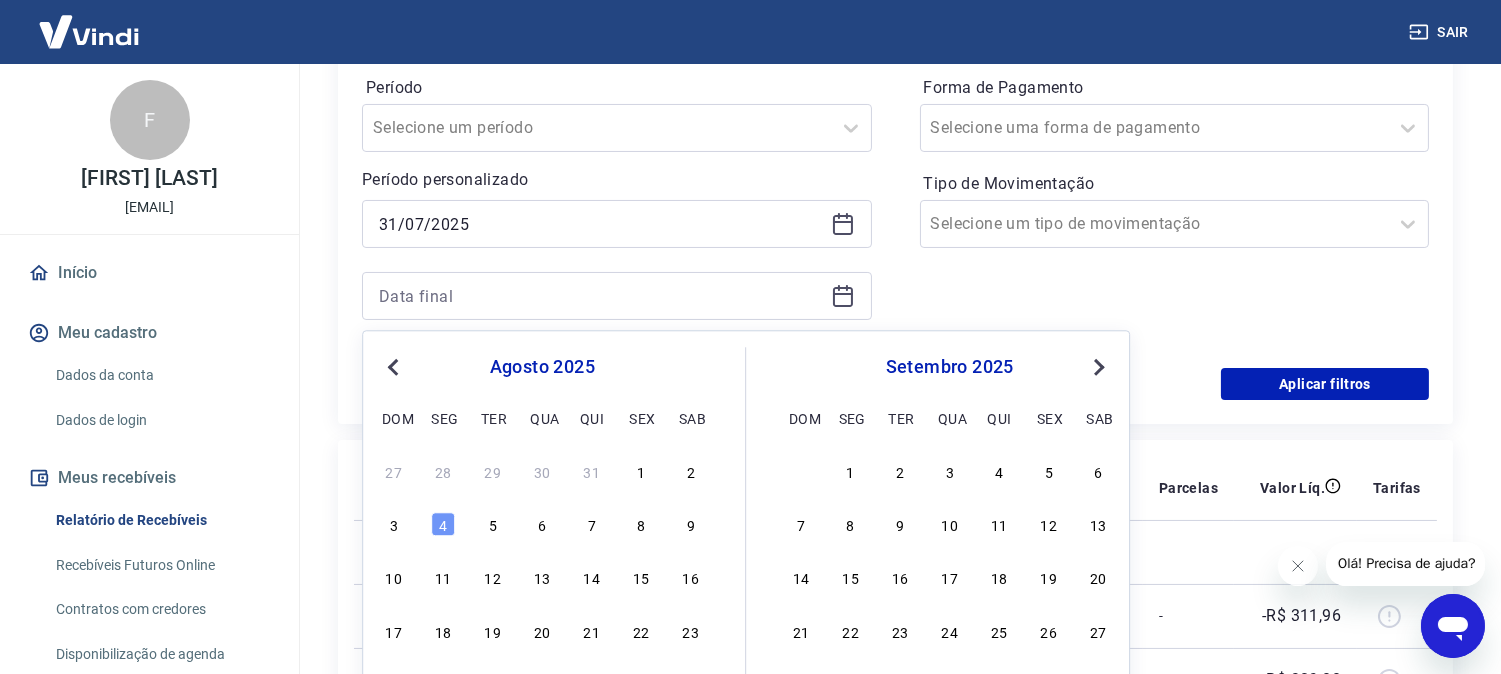 type on "31/07/2025" 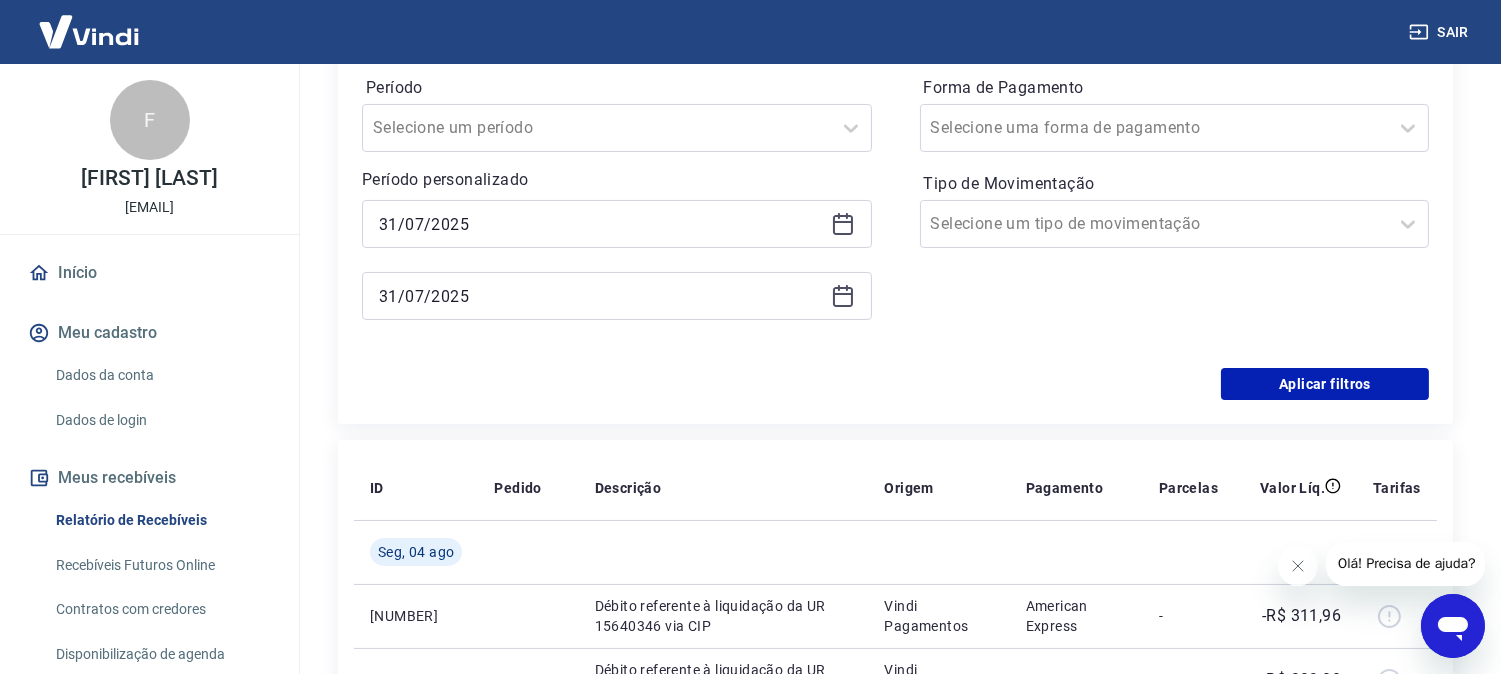 click on "Forma de Pagamento Selecione uma forma de pagamento Tipo de Movimentação Selecione um tipo de movimentação" at bounding box center (1175, 208) 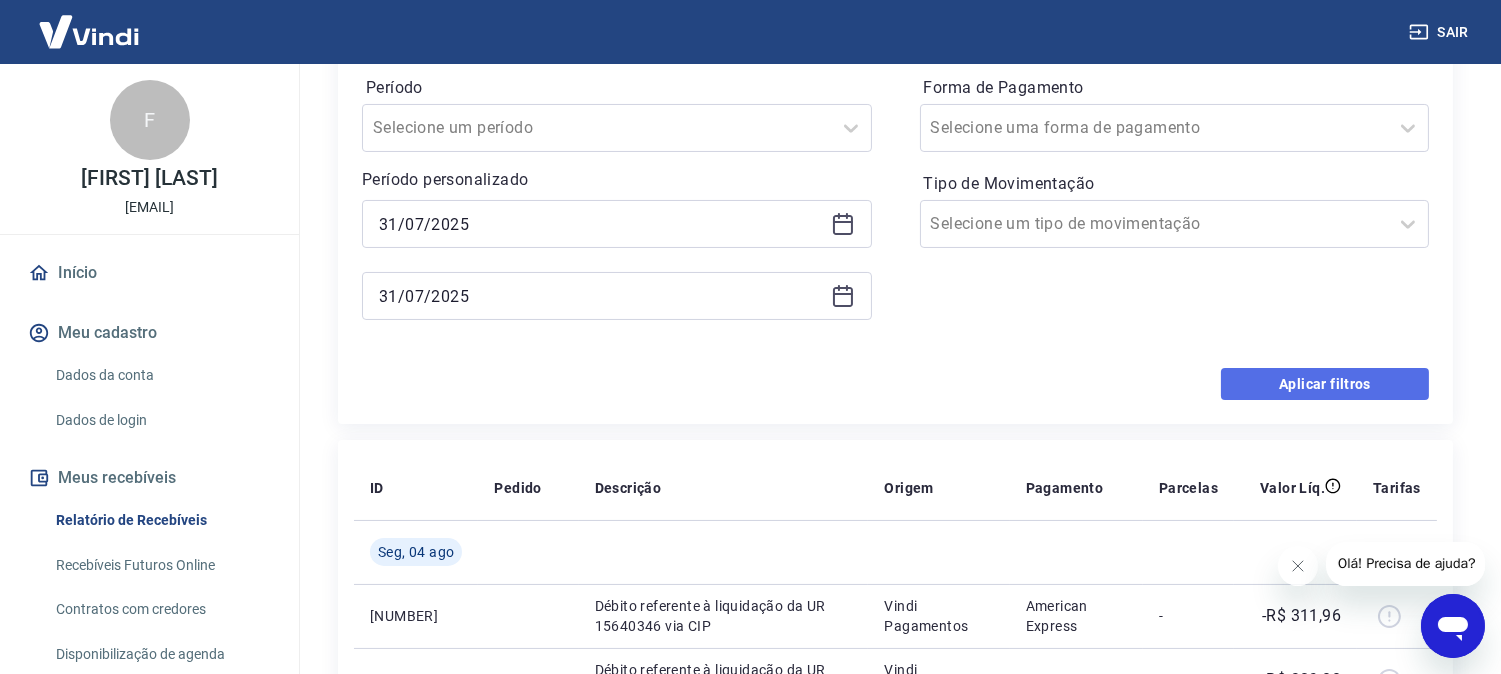 click on "Aplicar filtros" at bounding box center (1325, 384) 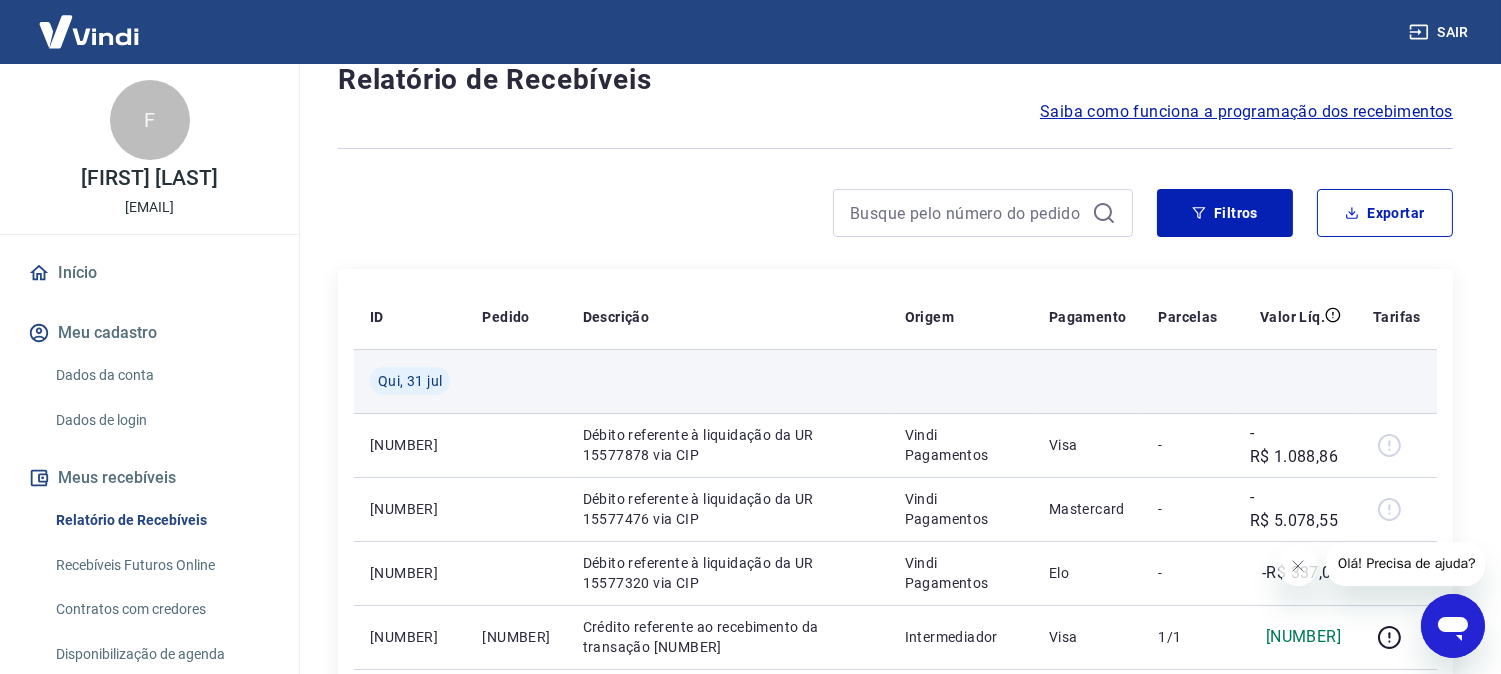 scroll, scrollTop: 111, scrollLeft: 0, axis: vertical 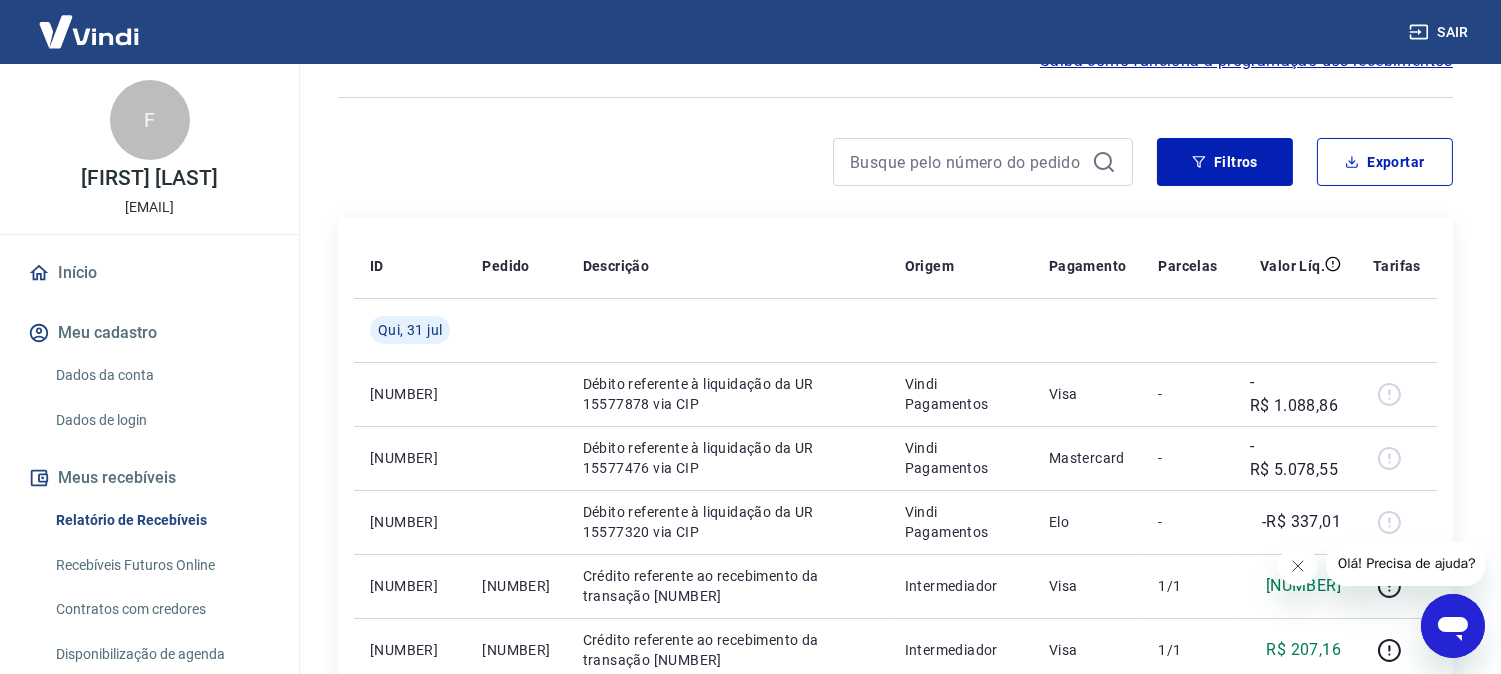 click 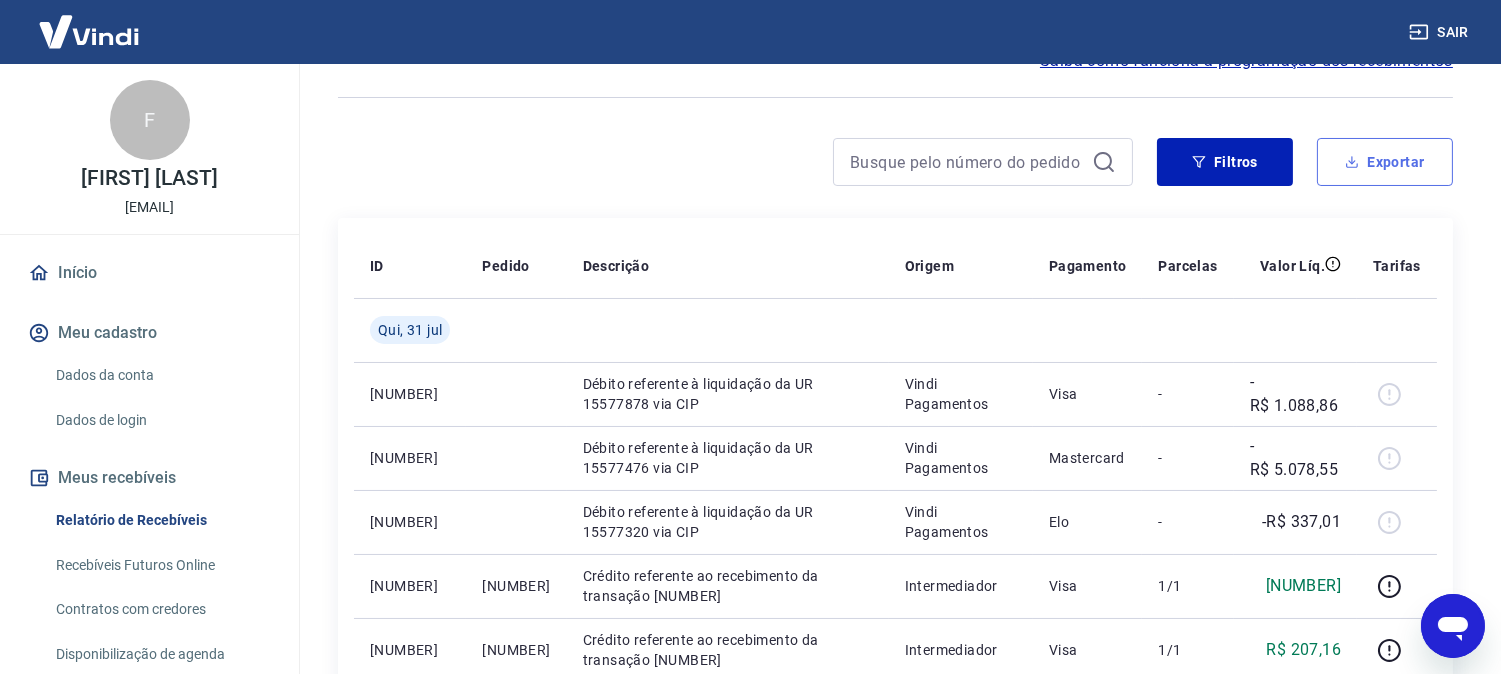 click on "Exportar" at bounding box center (1385, 162) 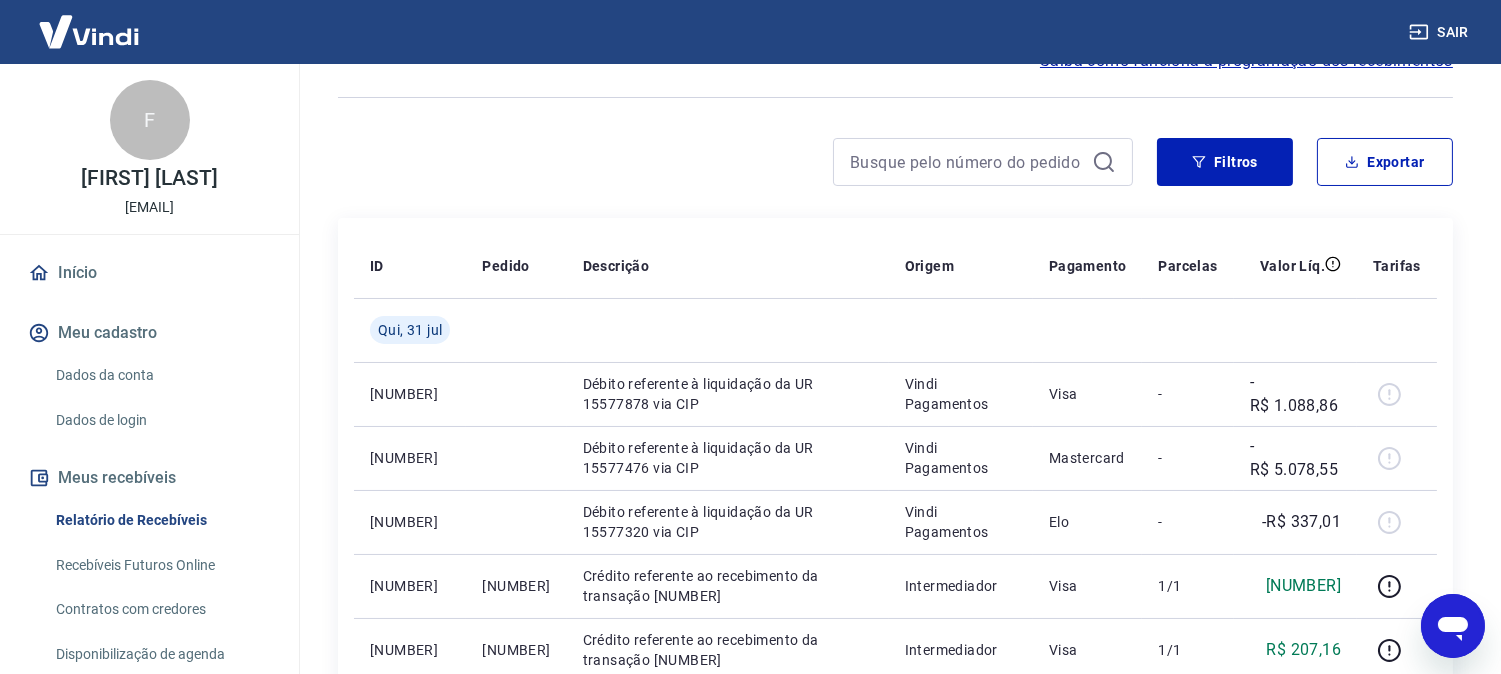 type on "31/07/2025" 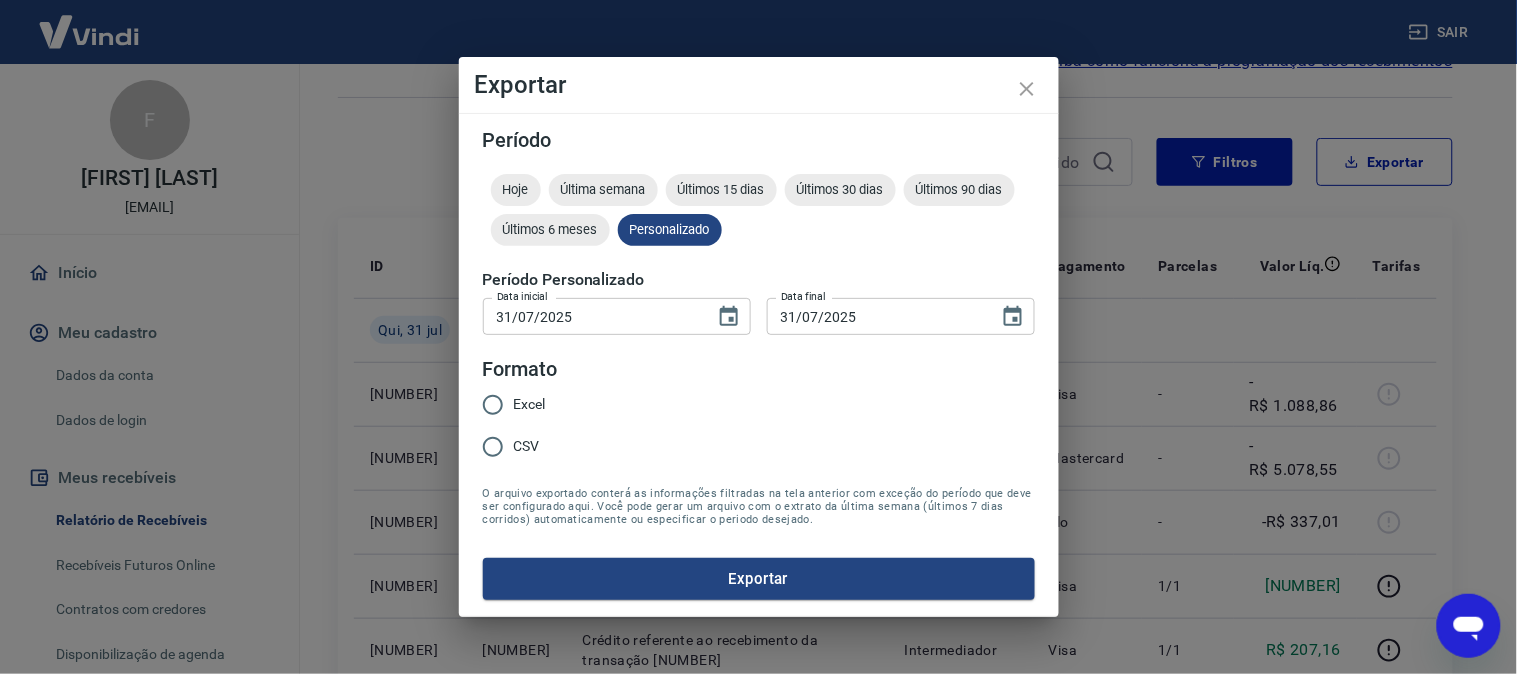 click on "Excel" at bounding box center [530, 404] 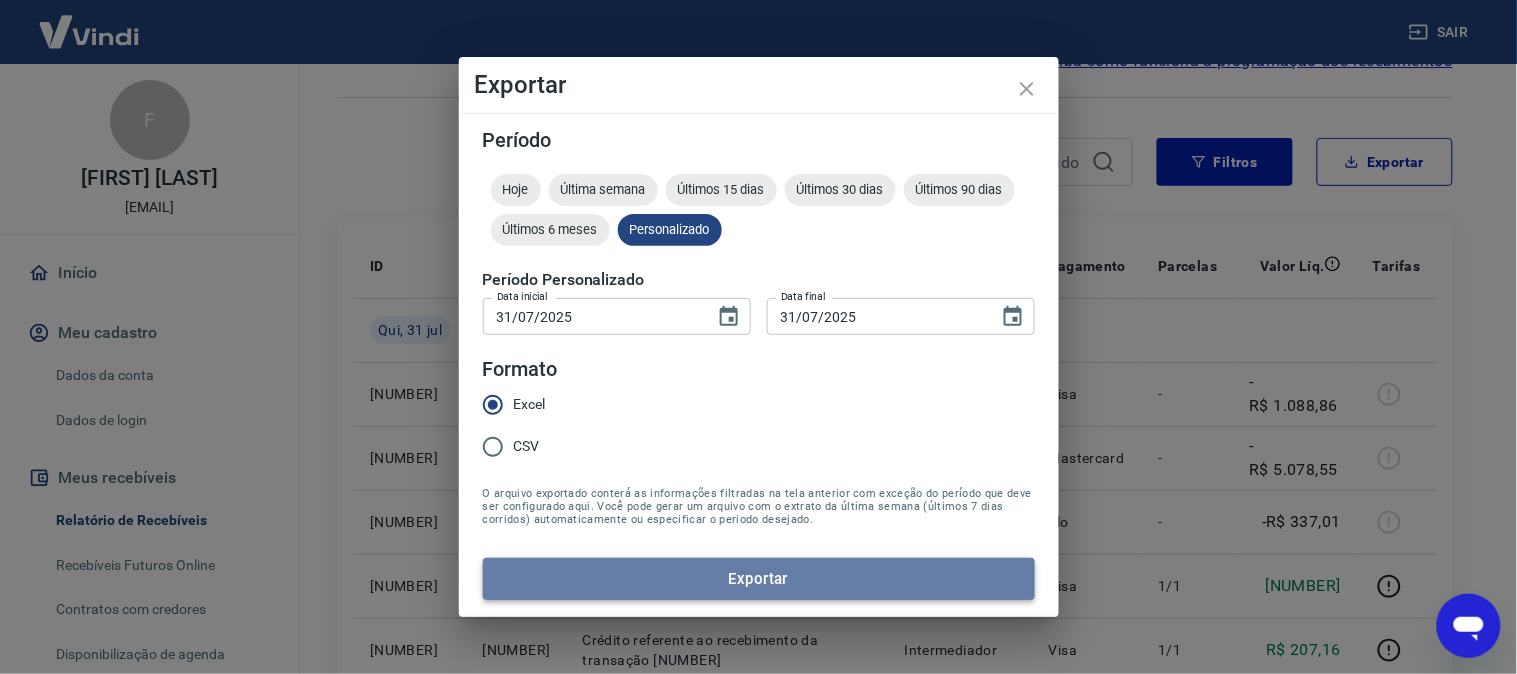 click on "Exportar" at bounding box center (759, 579) 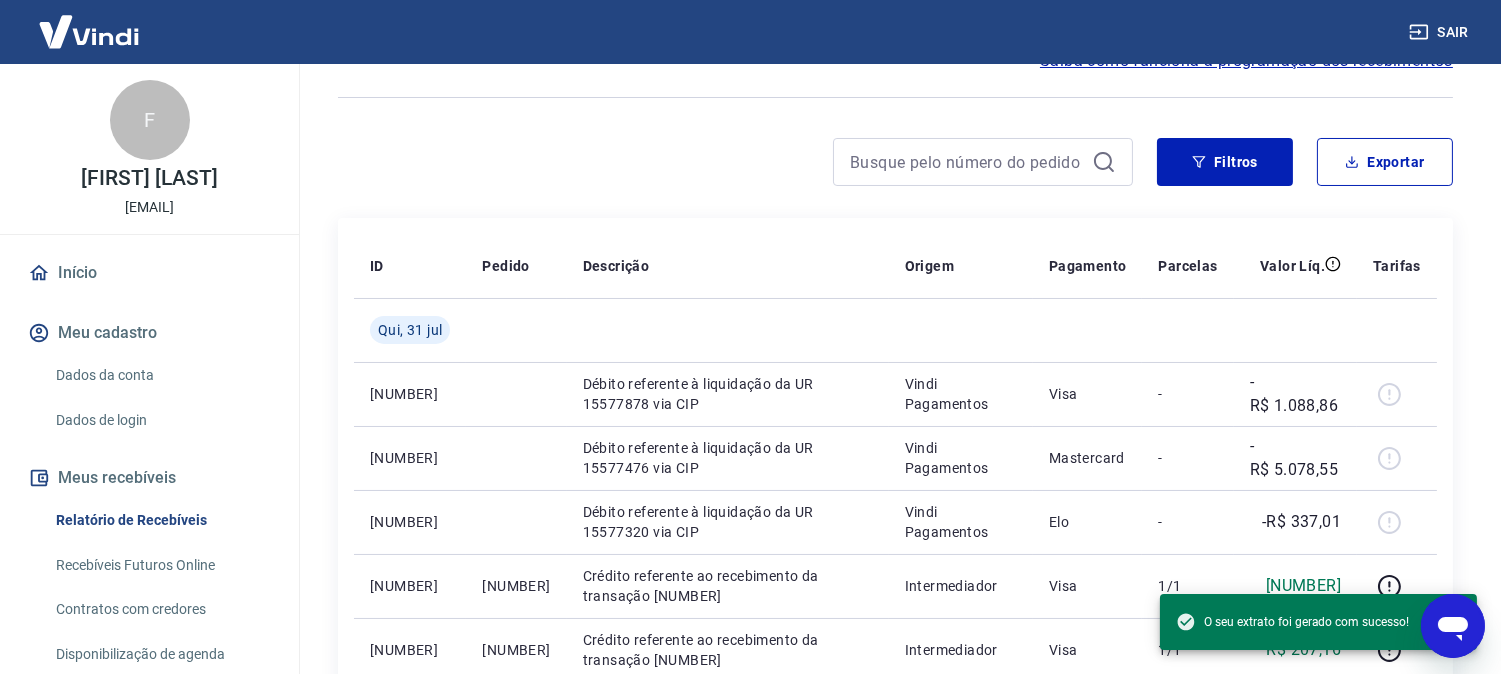 drag, startPoint x: 1458, startPoint y: 7, endPoint x: 1470, endPoint y: 33, distance: 28.635643 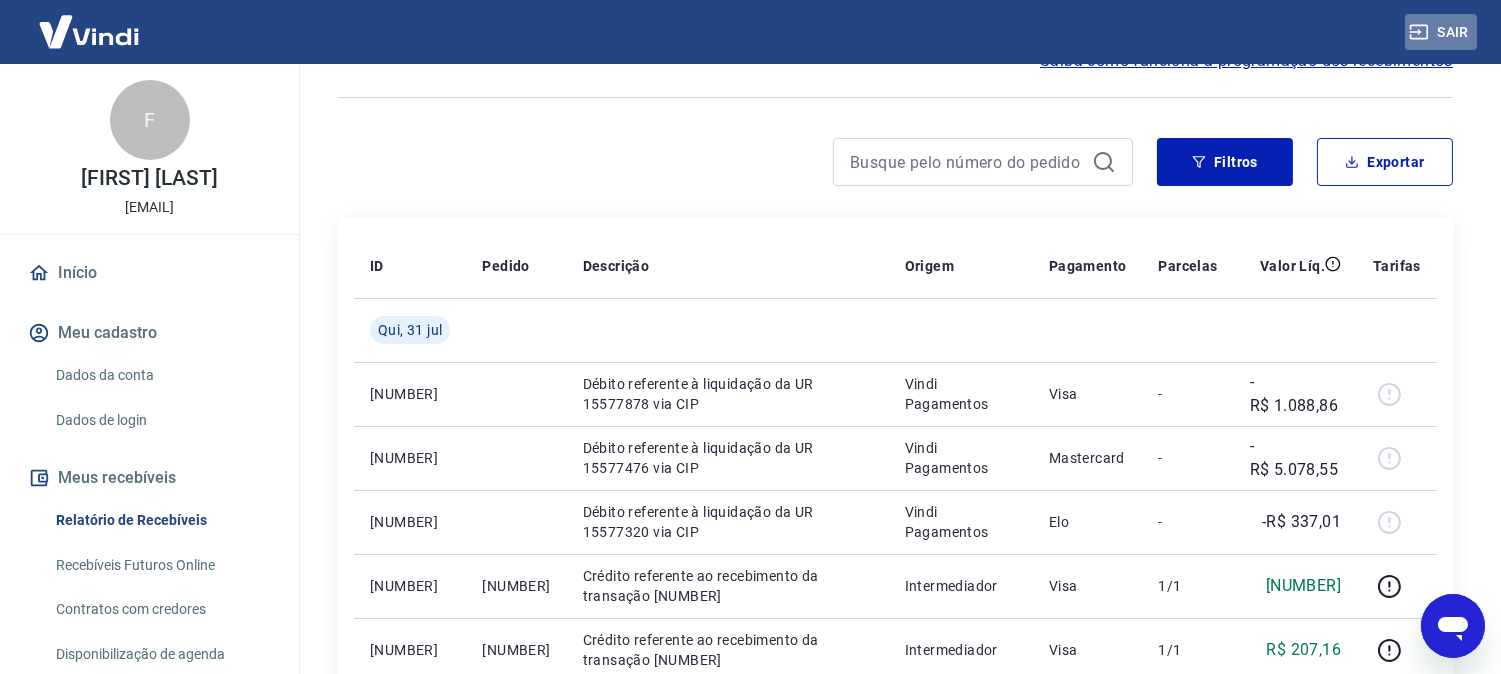 drag, startPoint x: 1470, startPoint y: 33, endPoint x: 1453, endPoint y: 45, distance: 20.808653 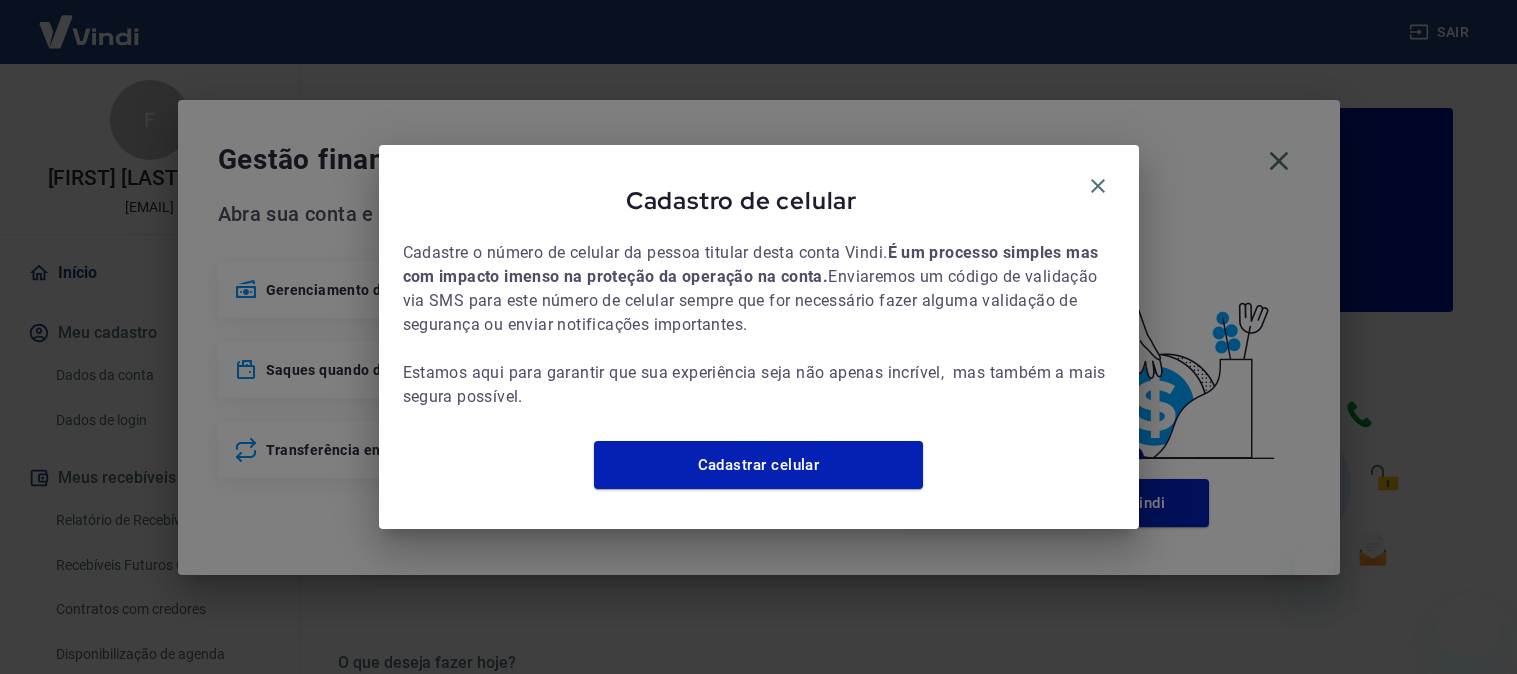 scroll, scrollTop: 0, scrollLeft: 0, axis: both 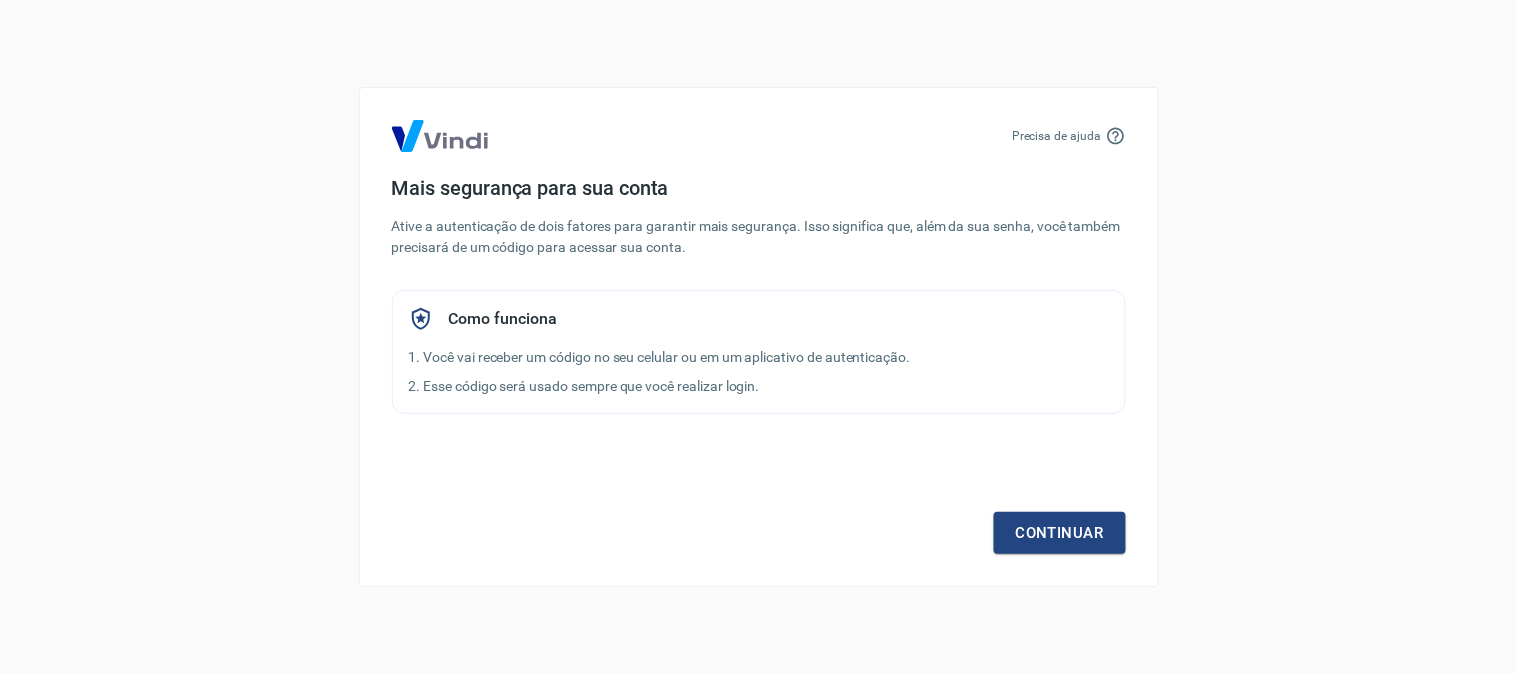 drag, startPoint x: 1047, startPoint y: 276, endPoint x: 1044, endPoint y: 287, distance: 11.401754 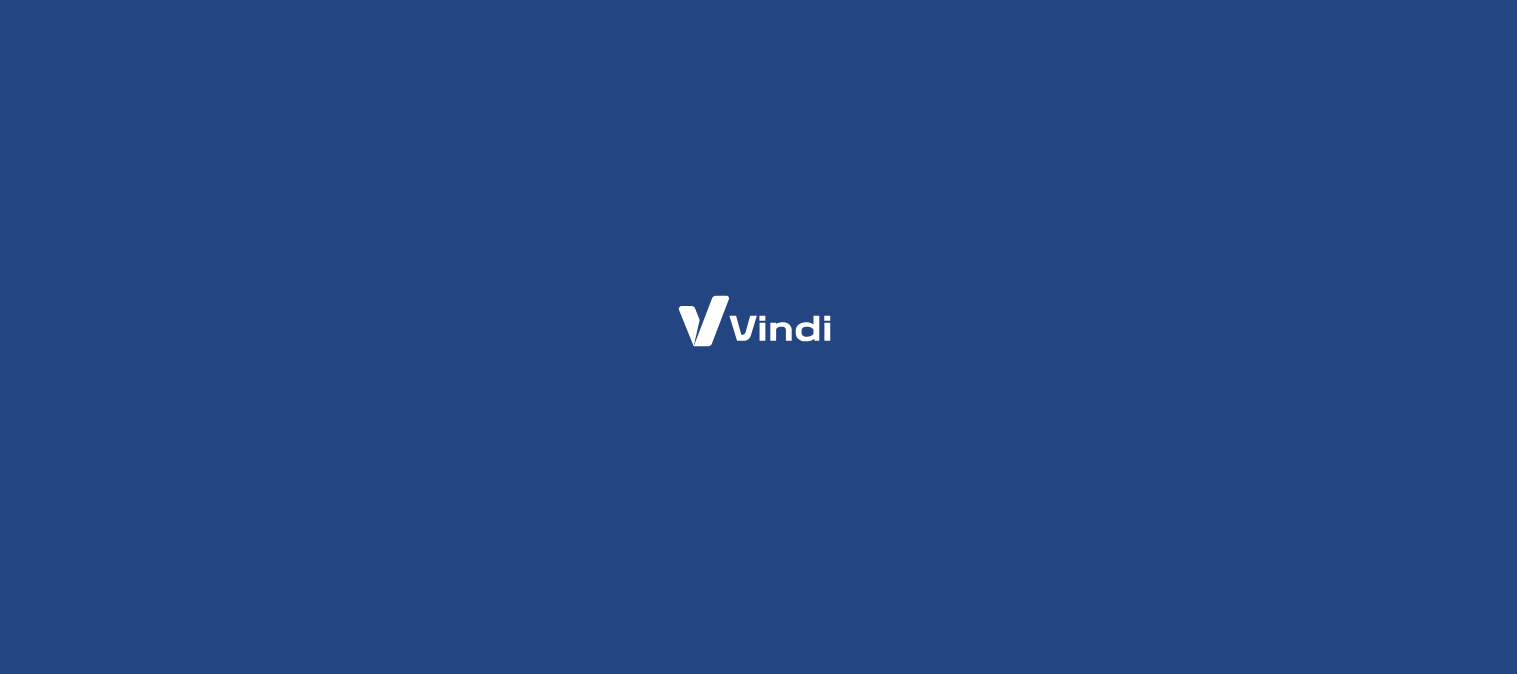 scroll, scrollTop: 0, scrollLeft: 0, axis: both 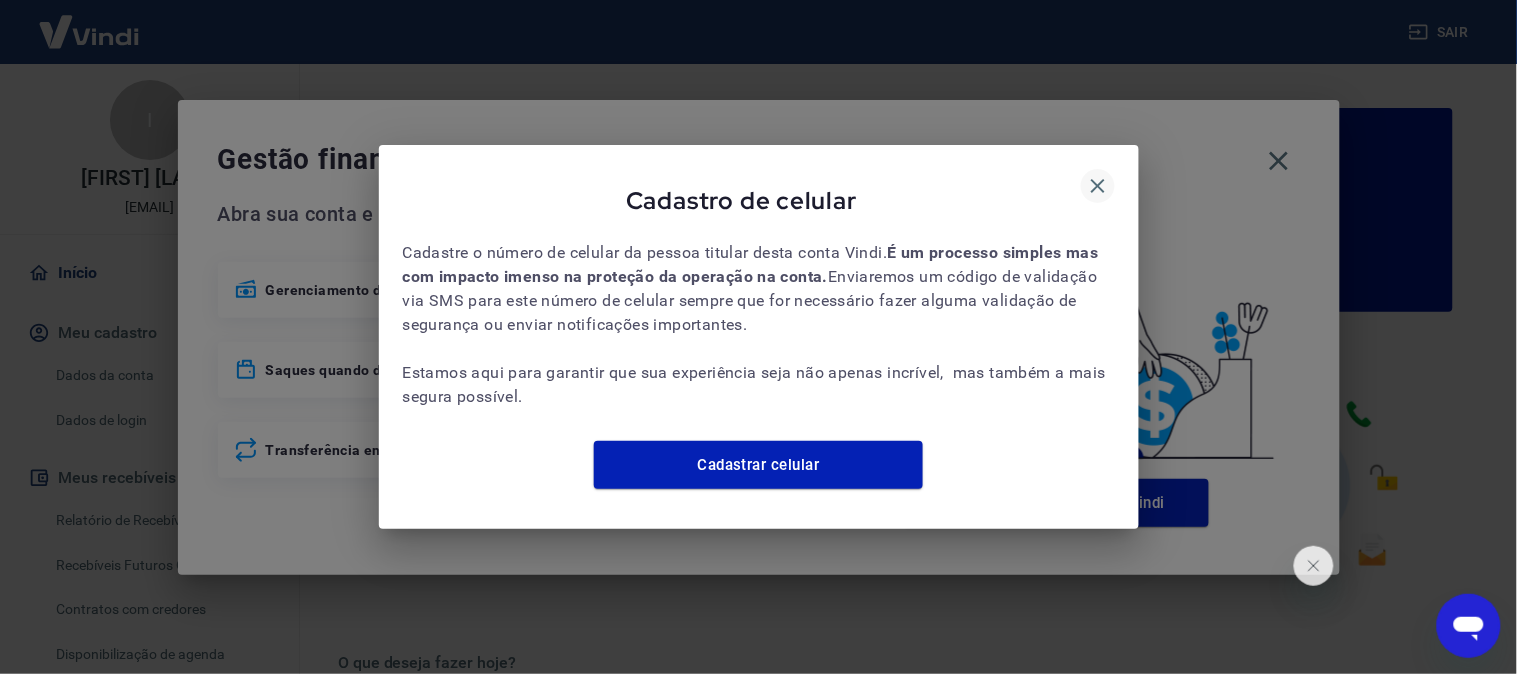 drag, startPoint x: 1121, startPoint y: 153, endPoint x: 1086, endPoint y: 175, distance: 41.340054 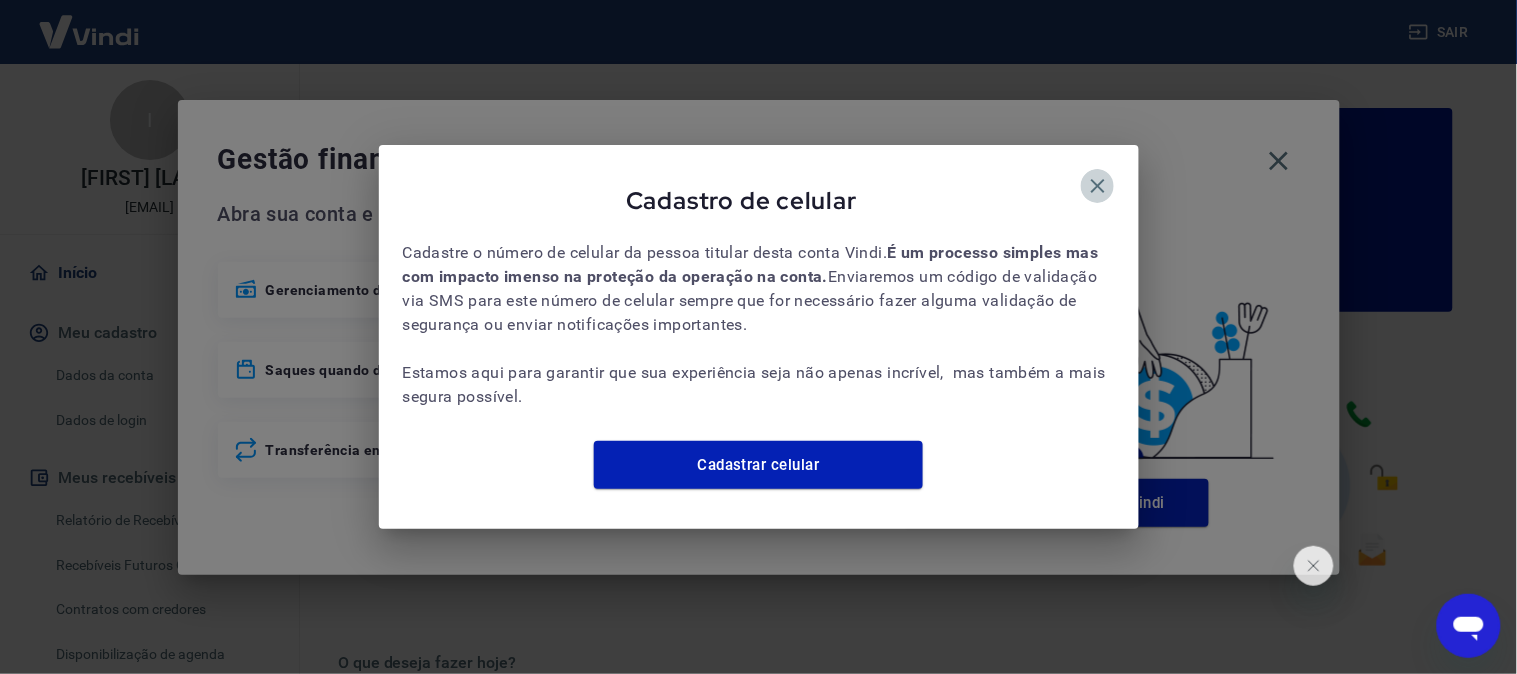 drag, startPoint x: 1086, startPoint y: 175, endPoint x: 1237, endPoint y: 174, distance: 151.00331 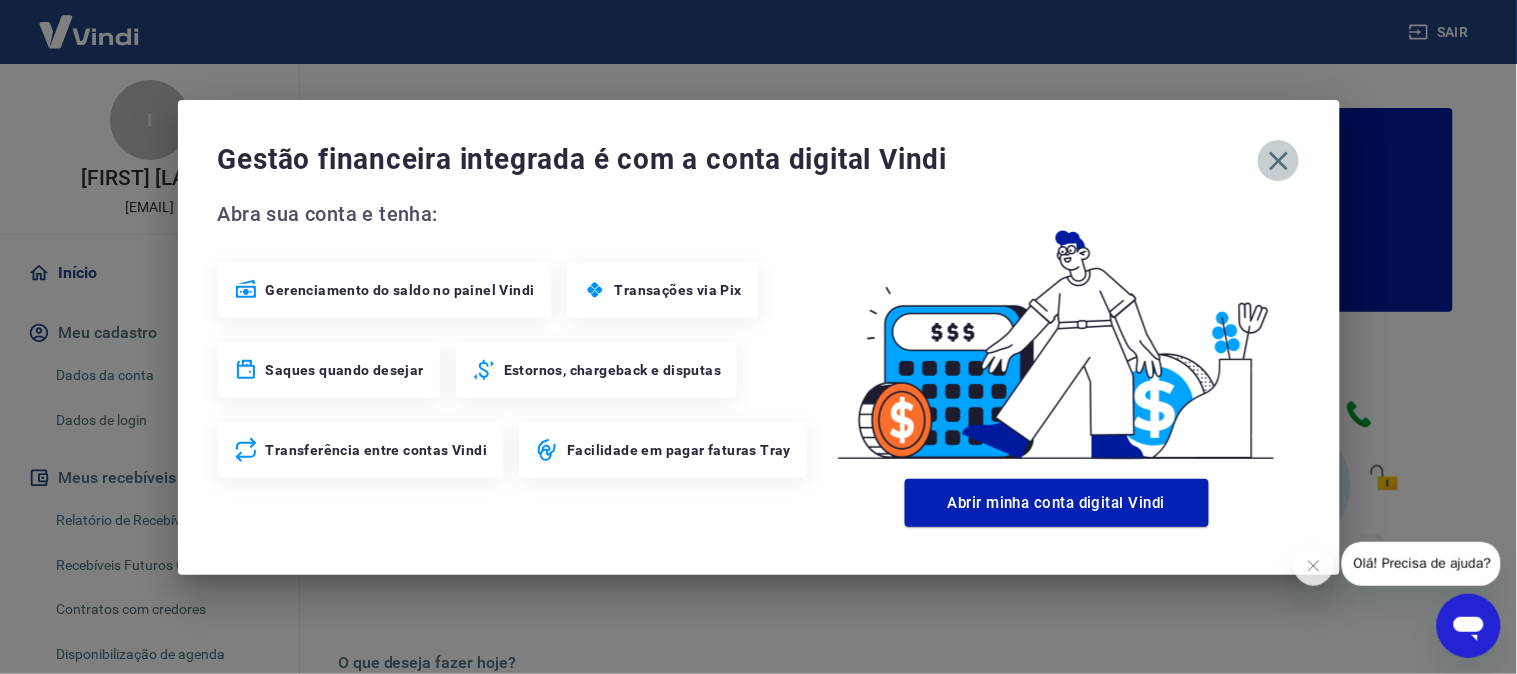 drag, startPoint x: 1286, startPoint y: 158, endPoint x: 1268, endPoint y: 161, distance: 18.248287 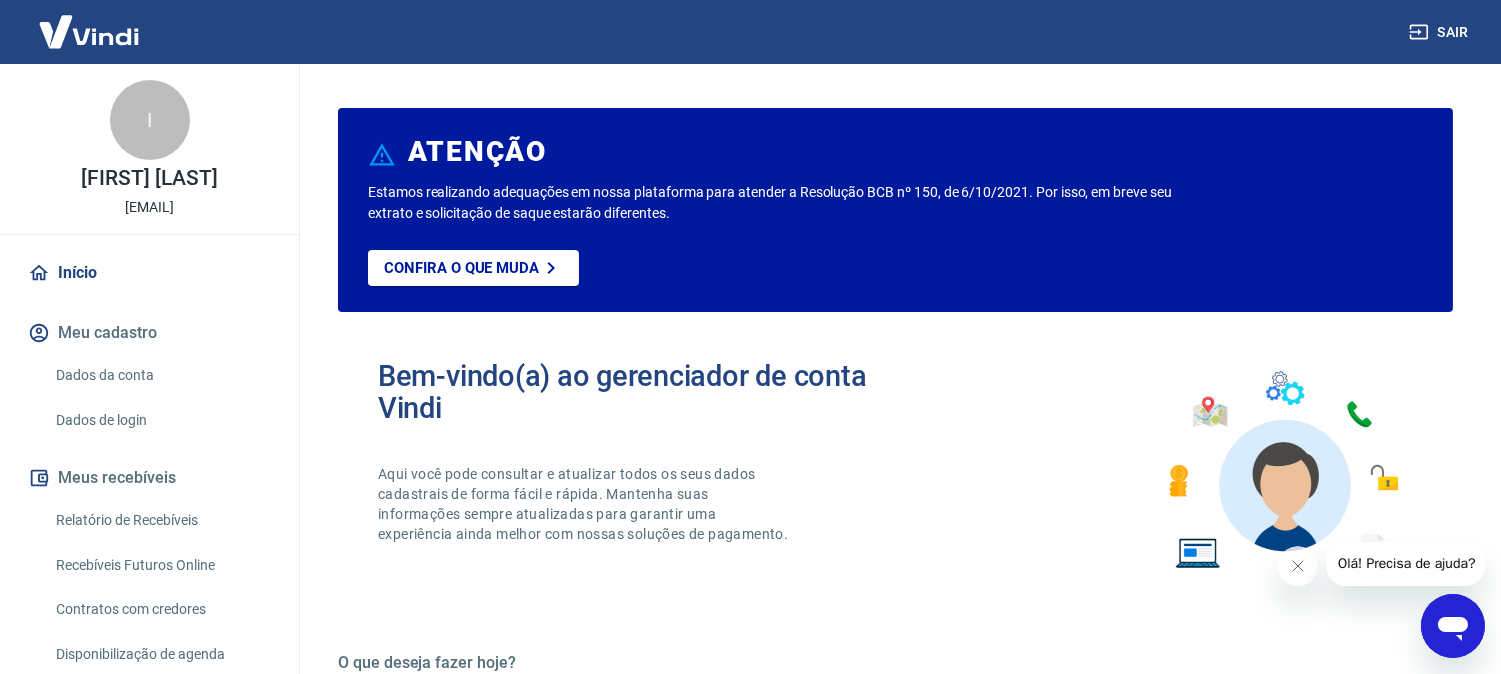 click on "Relatório de Recebíveis" at bounding box center [161, 520] 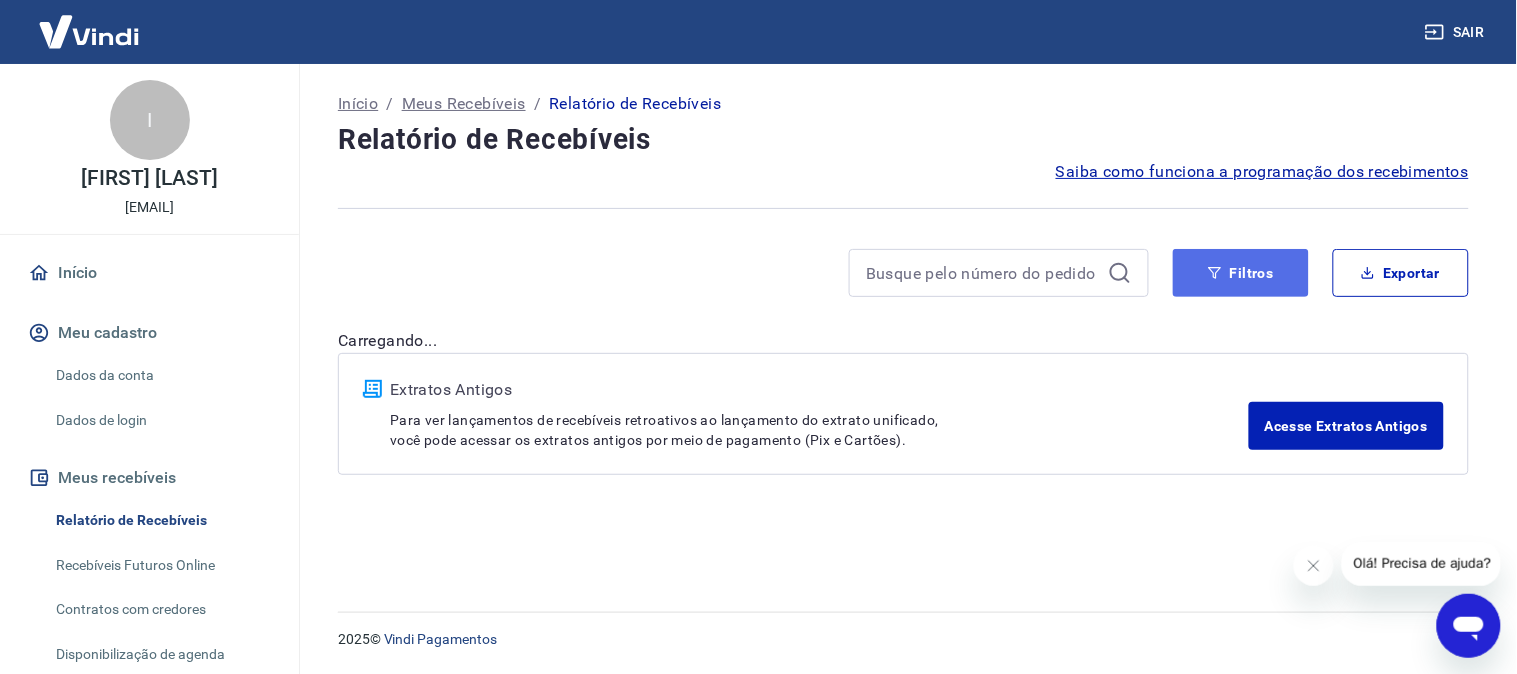 click on "Filtros" at bounding box center (1241, 273) 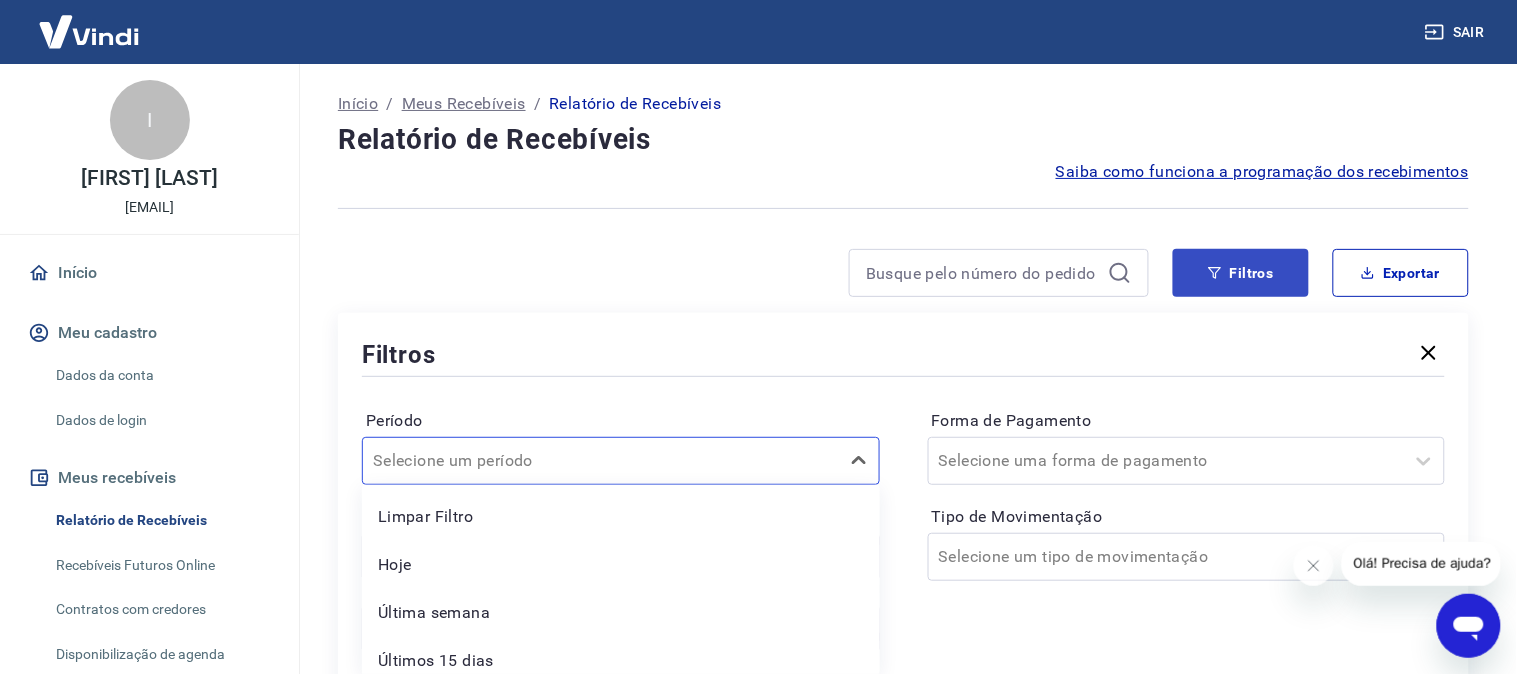 click on "option Limpar Filtro focused, 1 of 7. 7 results available. Use Up and Down to choose options, press Enter to select the currently focused option, press Escape to exit the menu, press Tab to select the option and exit the menu. Selecione um período Limpar Filtro Hoje Última semana Últimos 15 dias Últimos 30 dias Últimos 90 dias Últimos 6 meses" at bounding box center [621, 461] 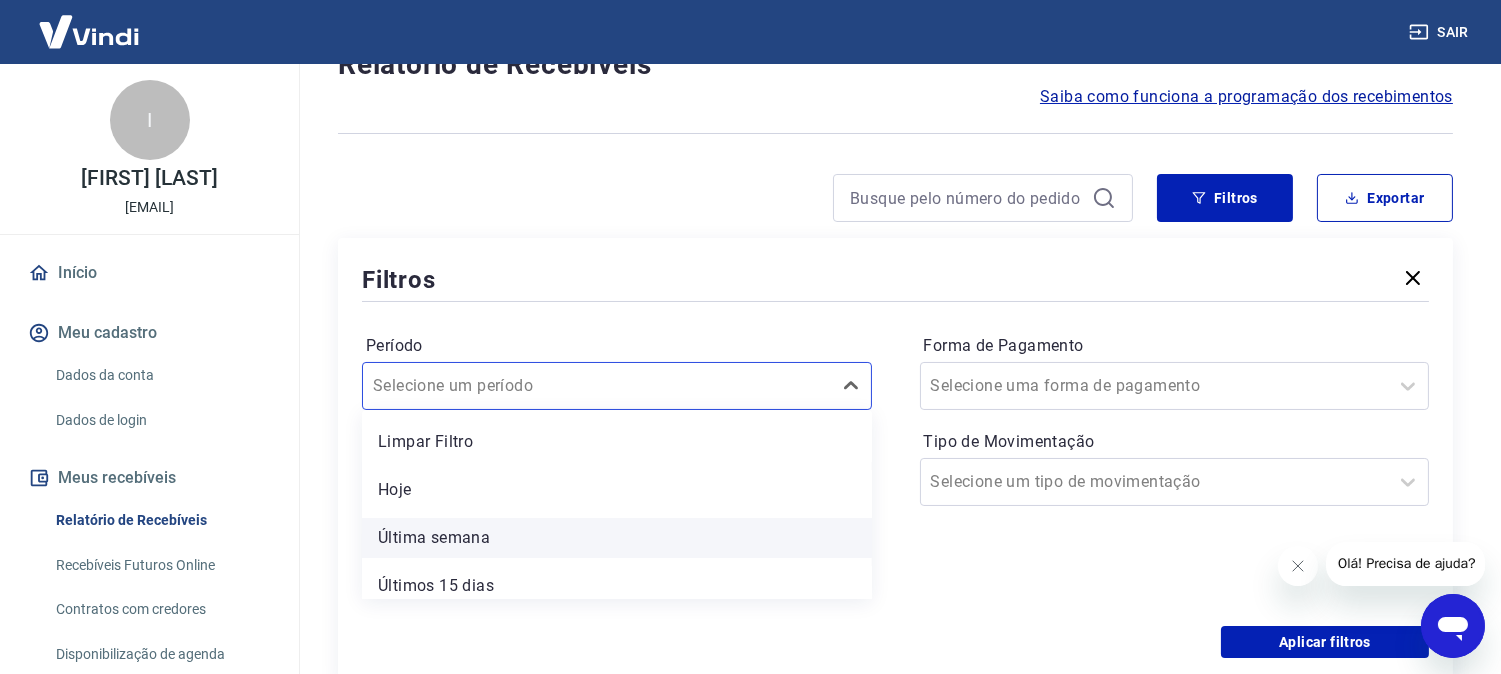 scroll, scrollTop: 111, scrollLeft: 0, axis: vertical 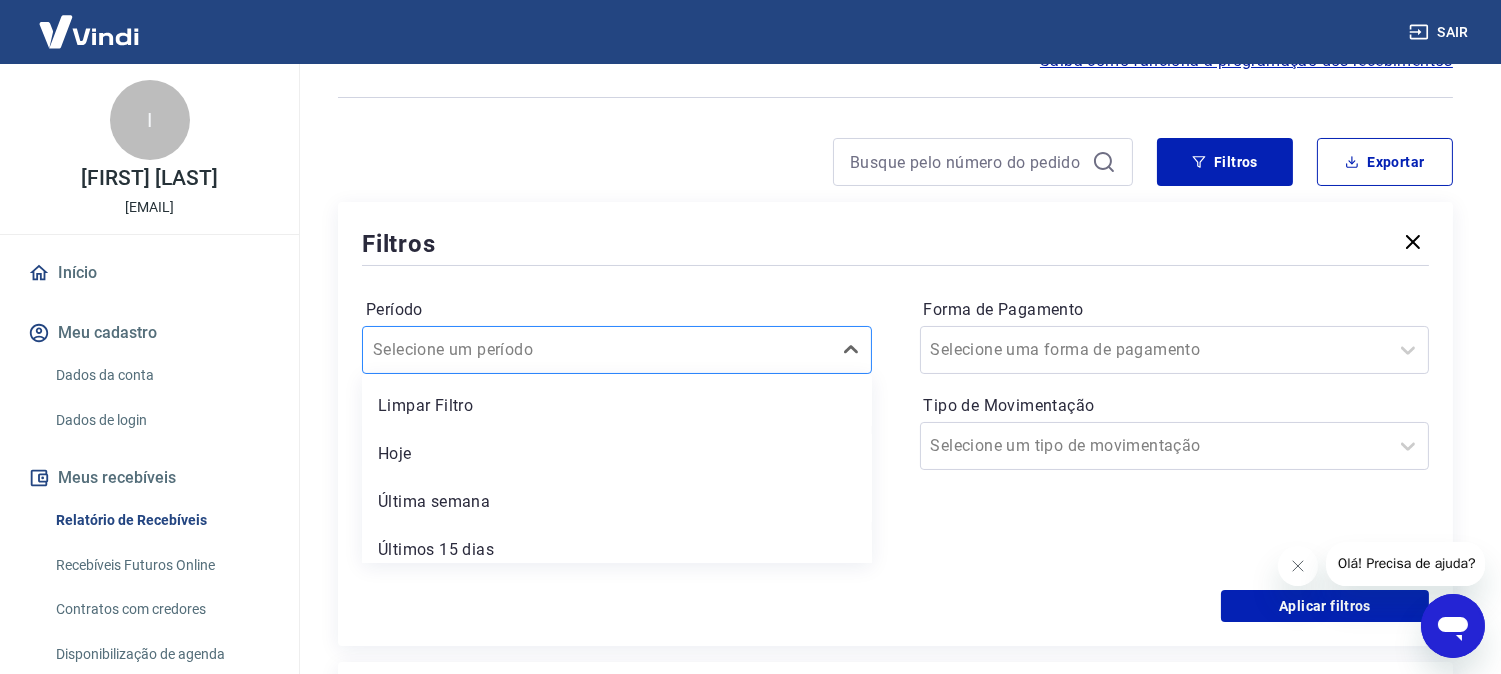 click at bounding box center [597, 350] 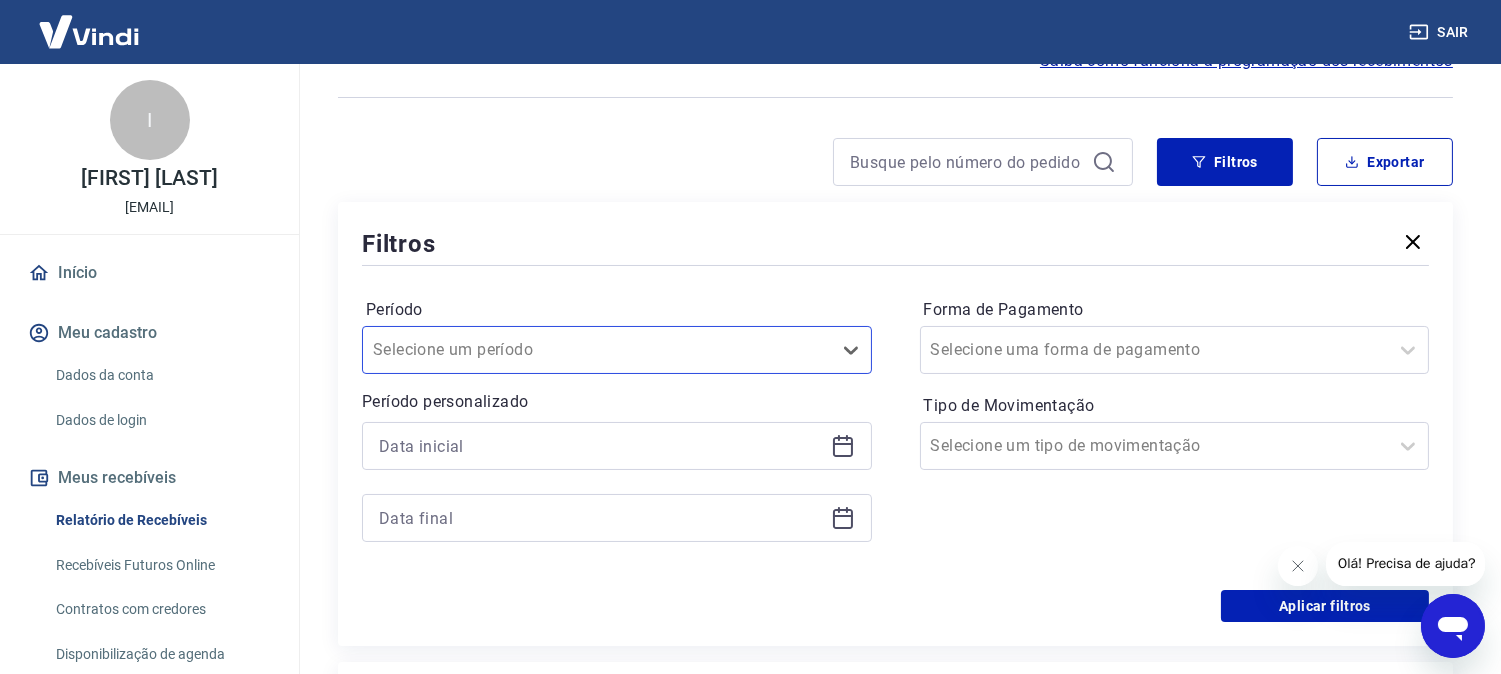 click on "Filtros" at bounding box center [895, 243] 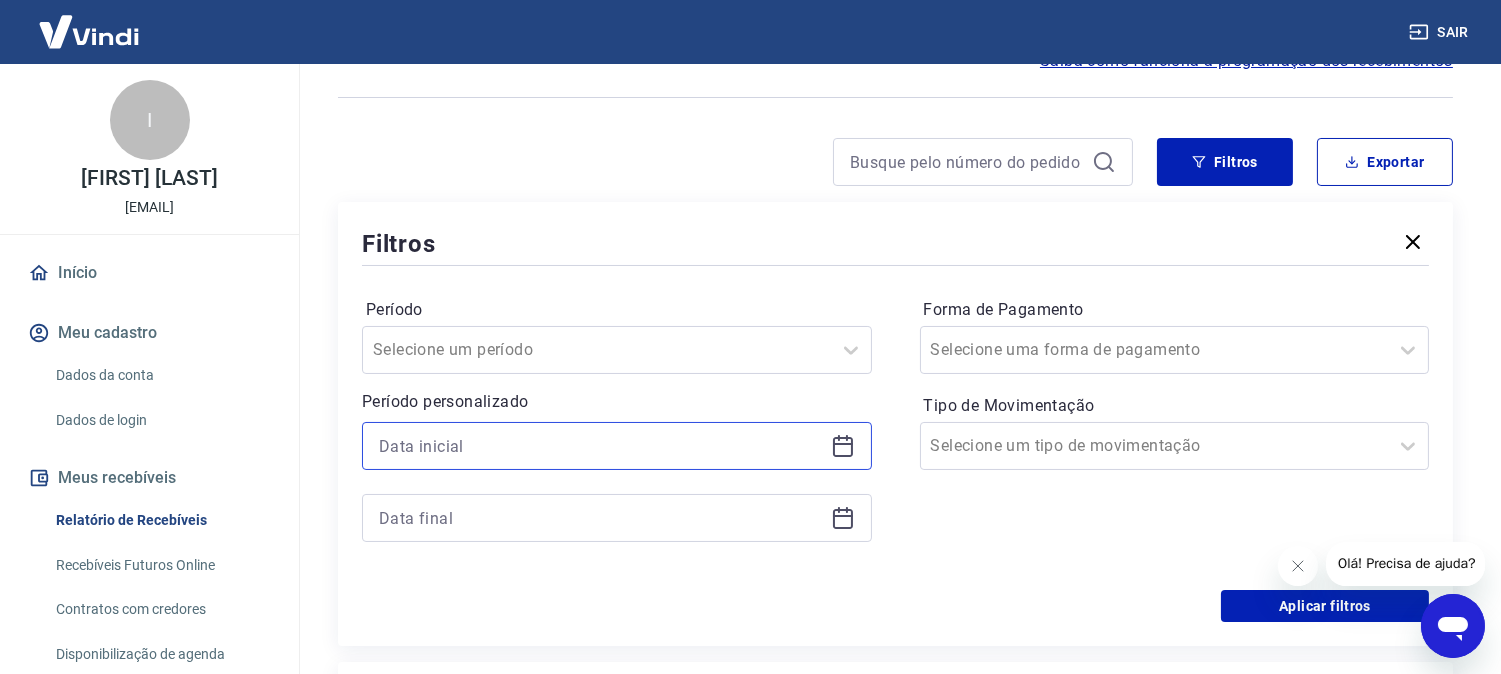 click at bounding box center [601, 446] 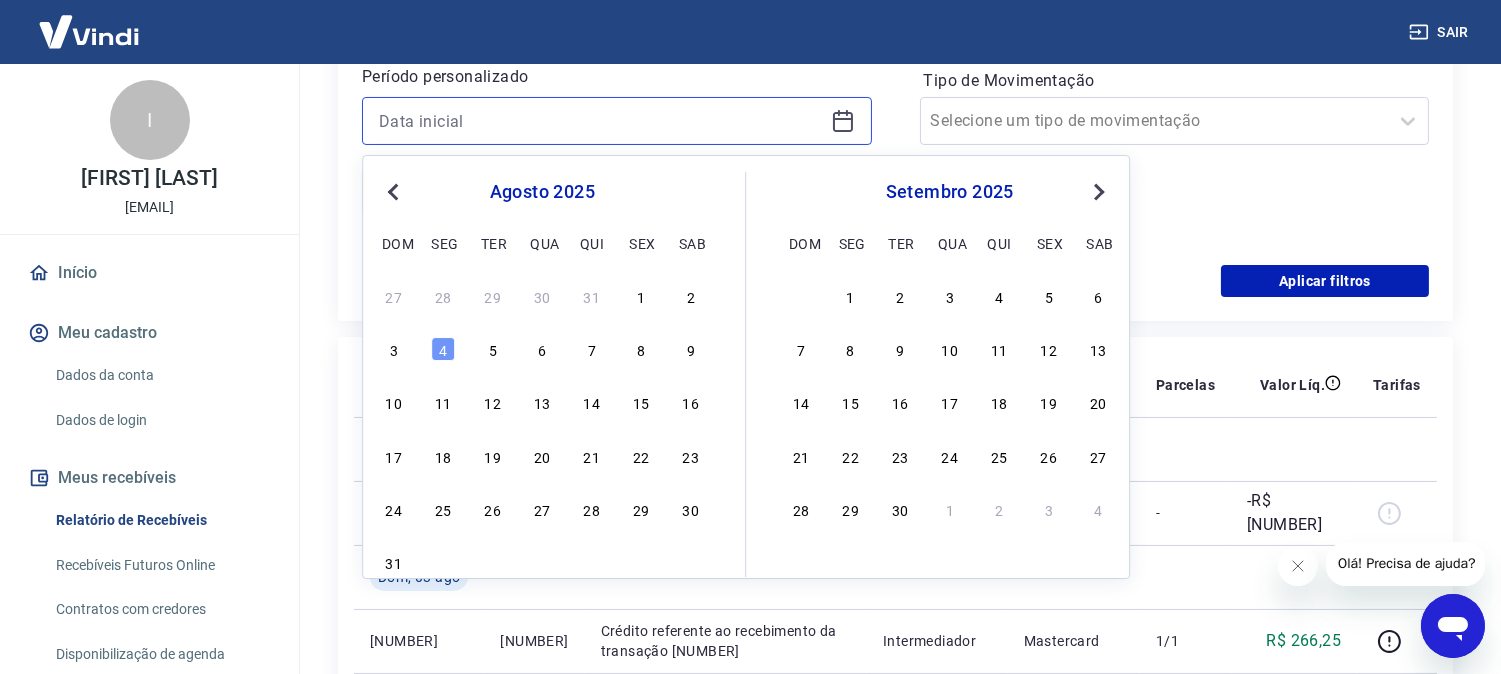 scroll, scrollTop: 444, scrollLeft: 0, axis: vertical 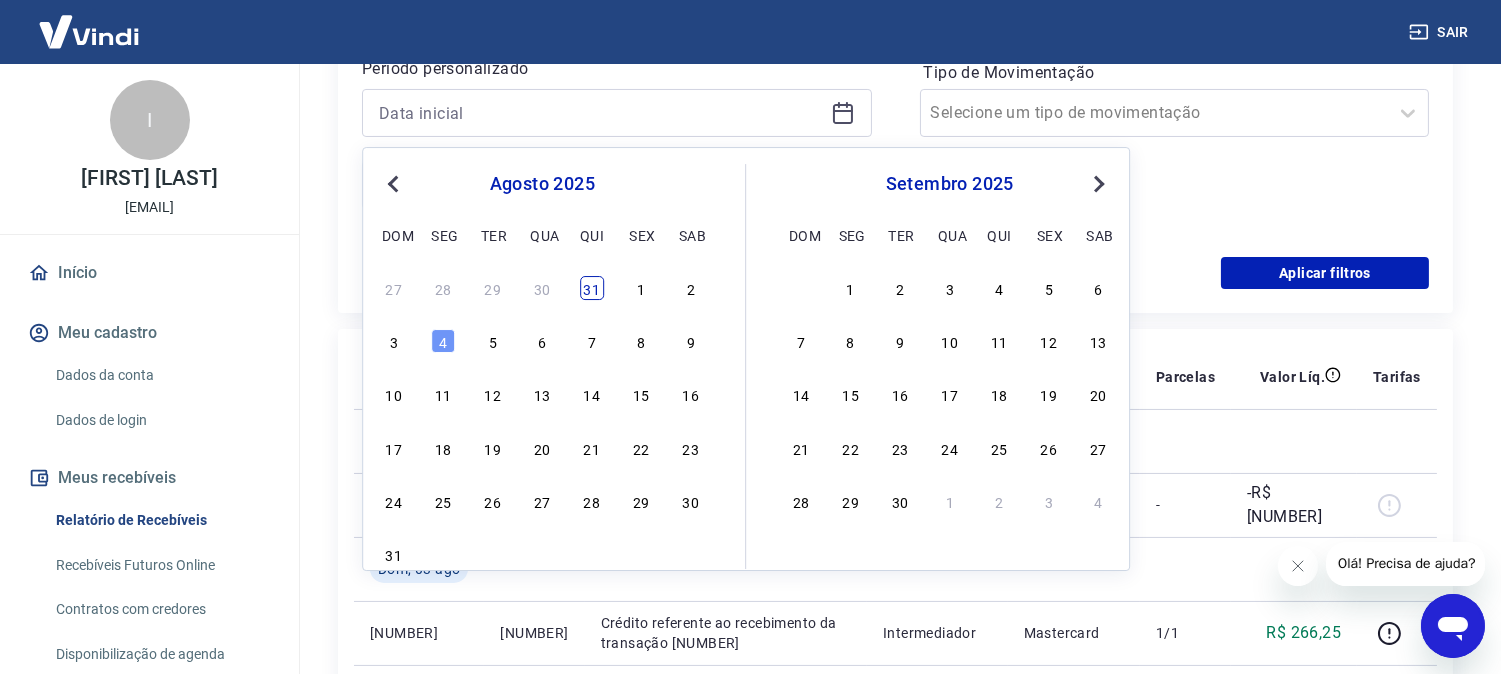 click on "31" at bounding box center [592, 288] 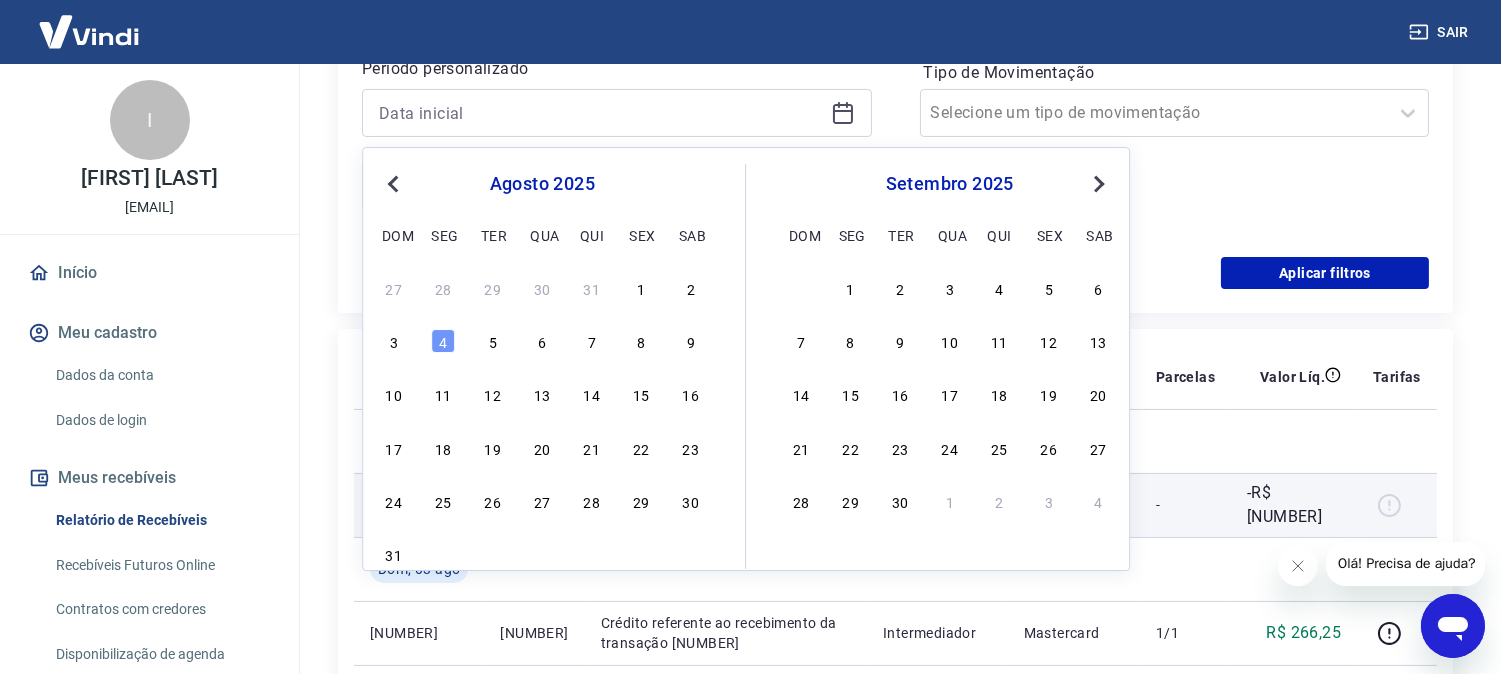 type on "31/07/2025" 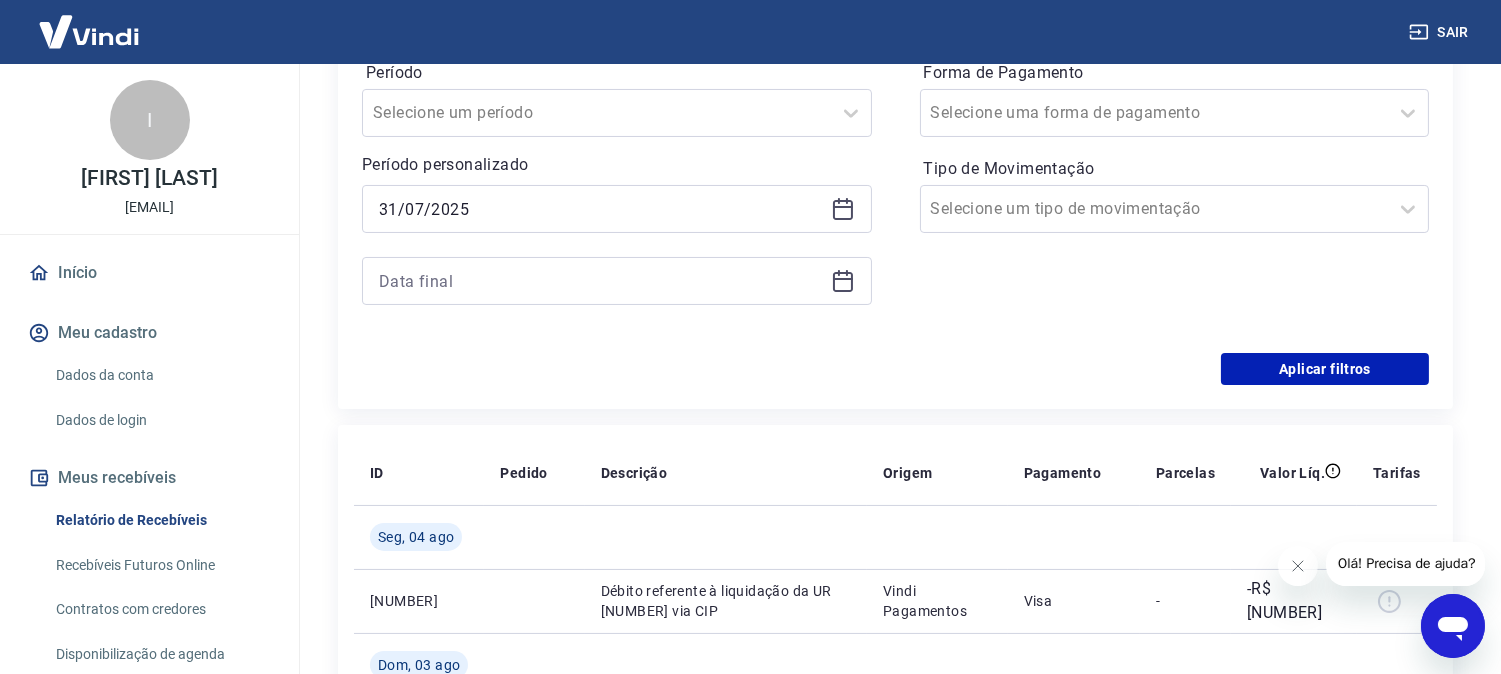 scroll, scrollTop: 333, scrollLeft: 0, axis: vertical 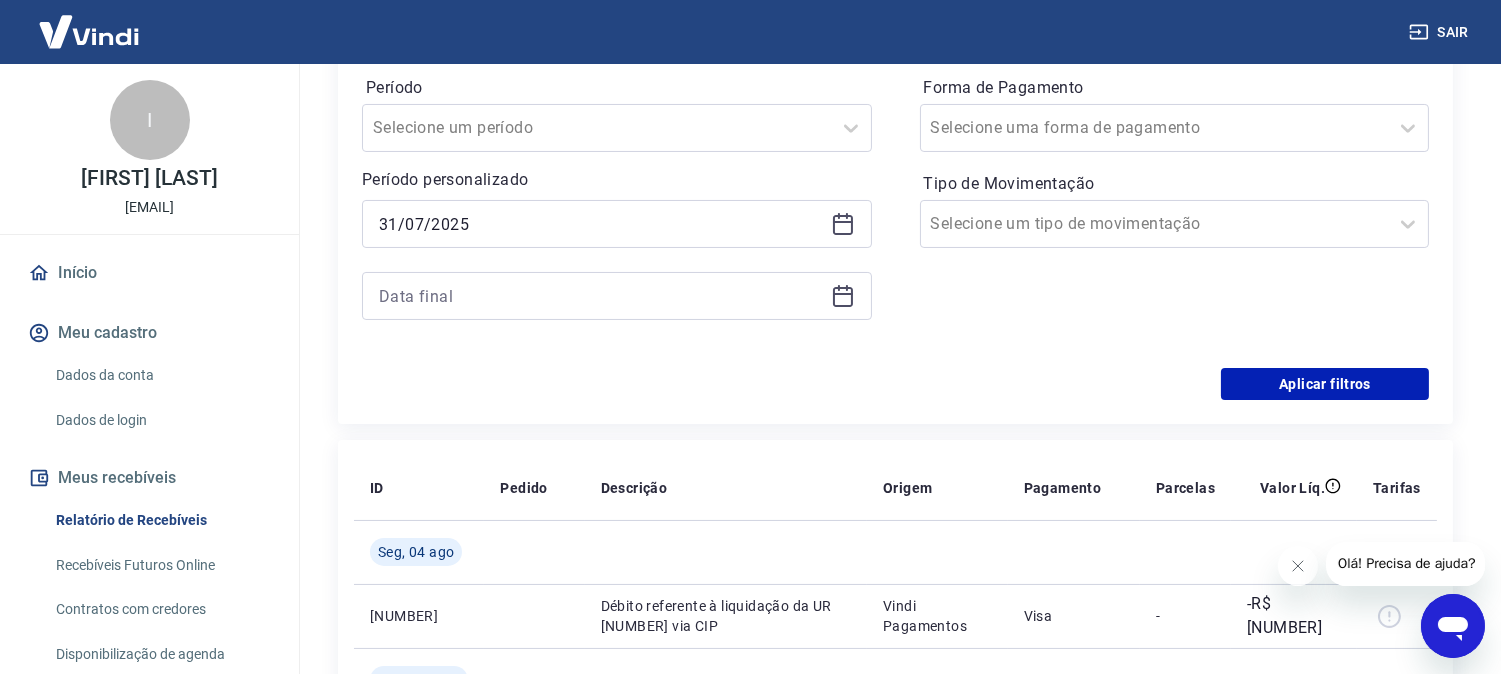 click on "31/07/2025" at bounding box center [617, 224] 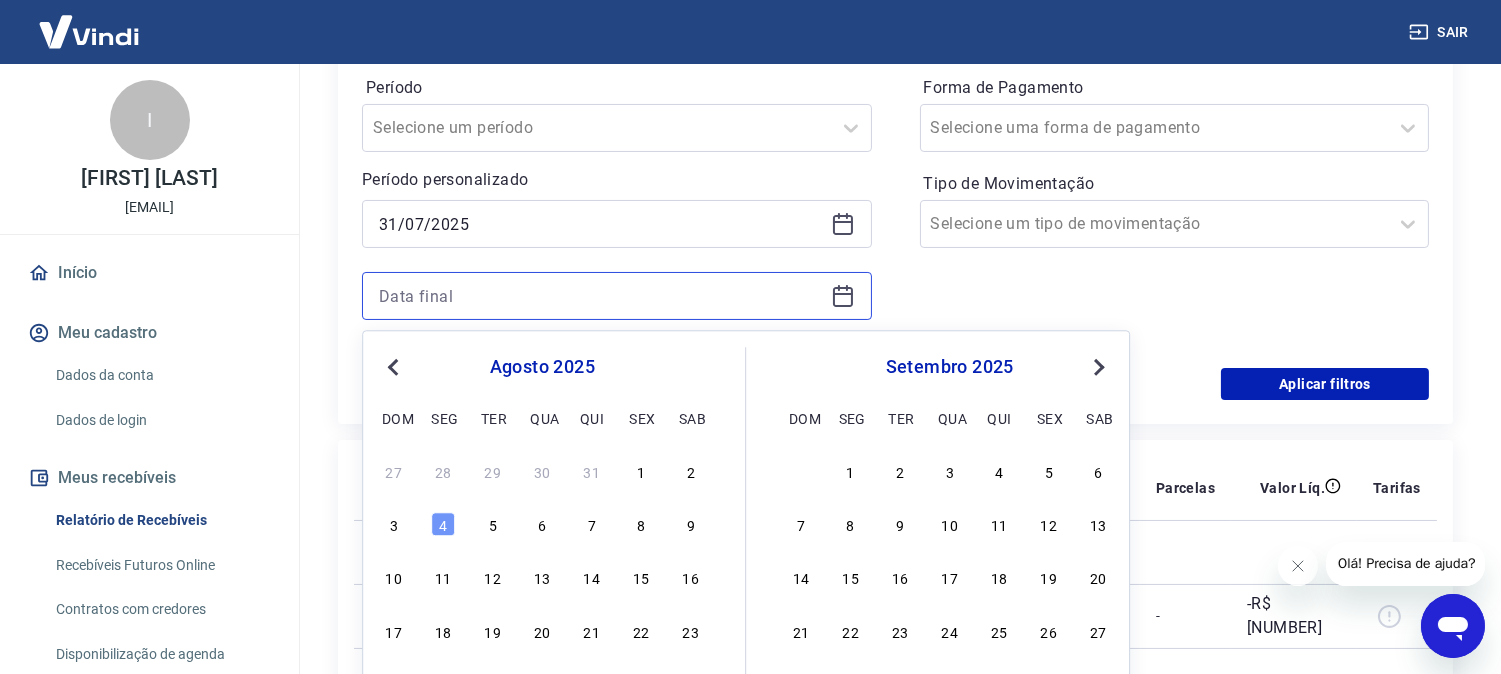 click at bounding box center (601, 296) 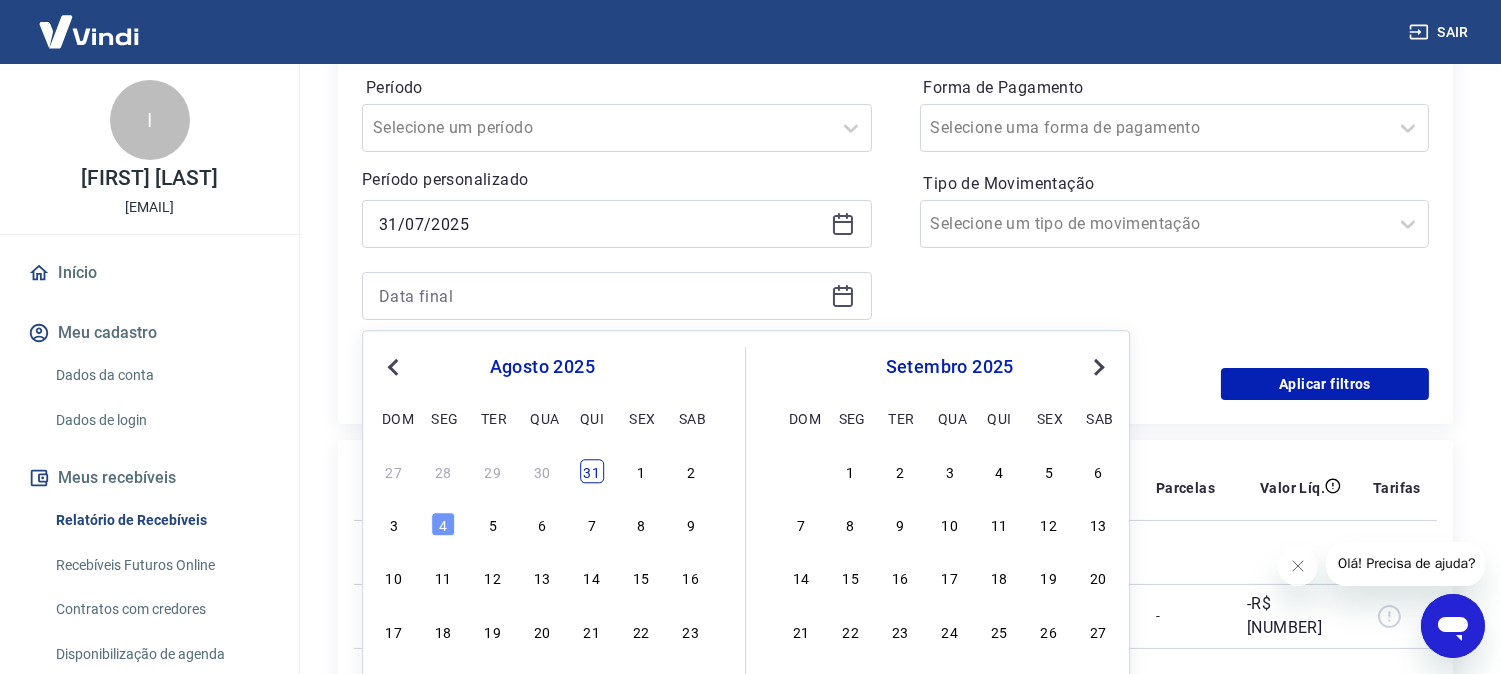 click on "31" at bounding box center (592, 471) 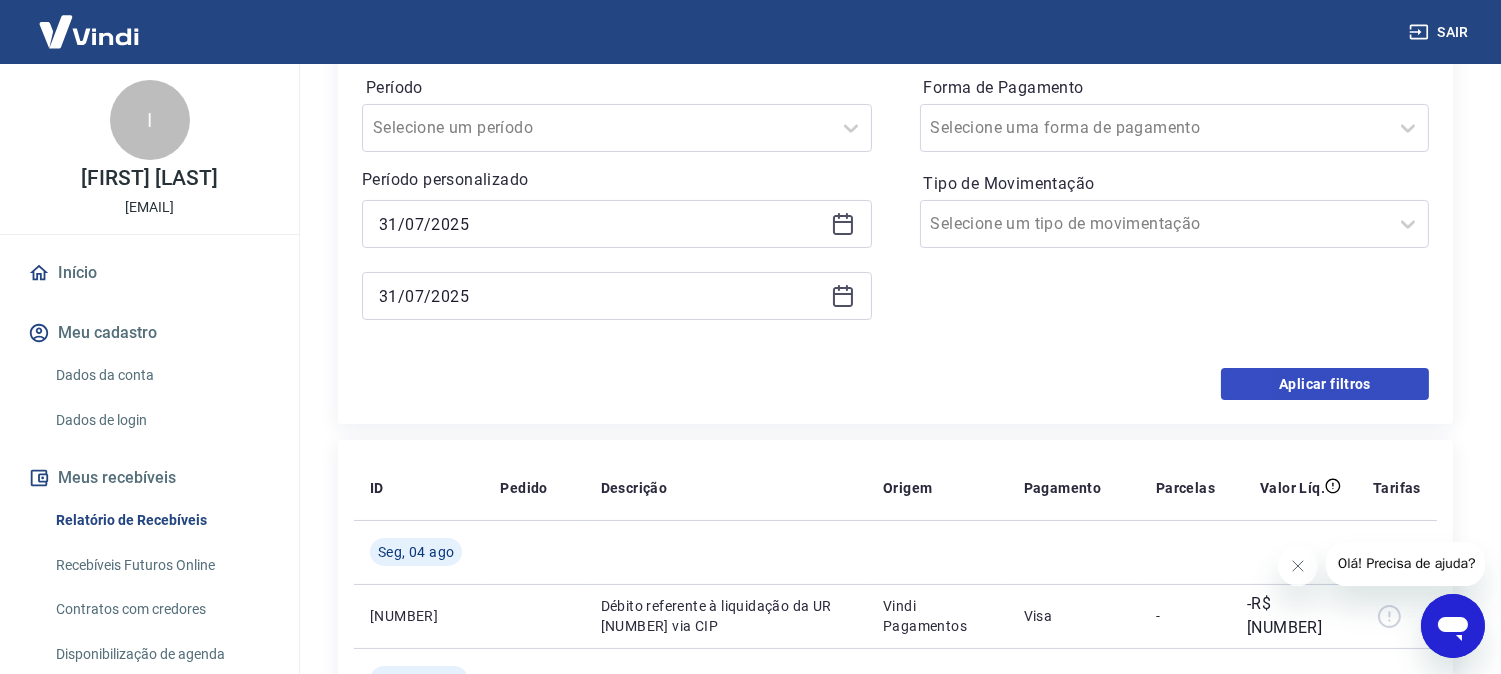 type on "31/07/2025" 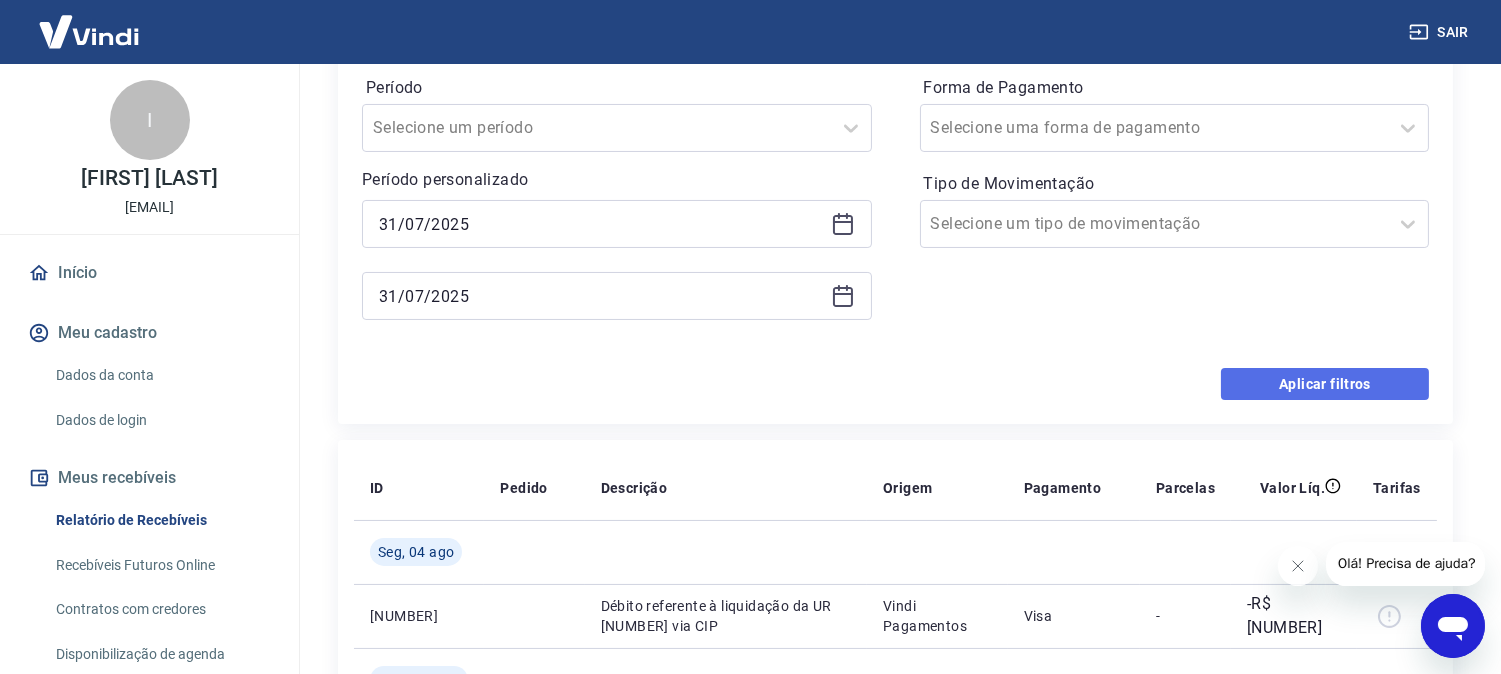click on "Aplicar filtros" at bounding box center (1325, 384) 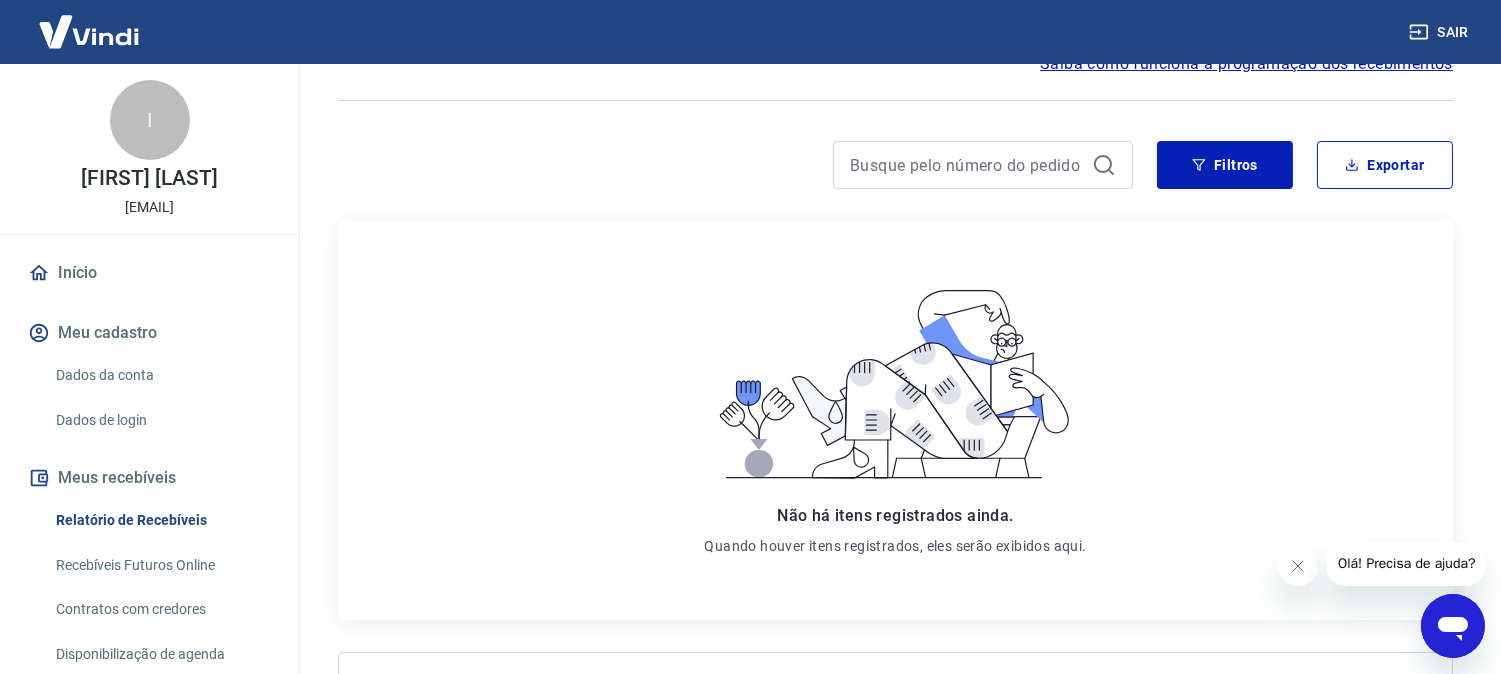 scroll, scrollTop: 0, scrollLeft: 0, axis: both 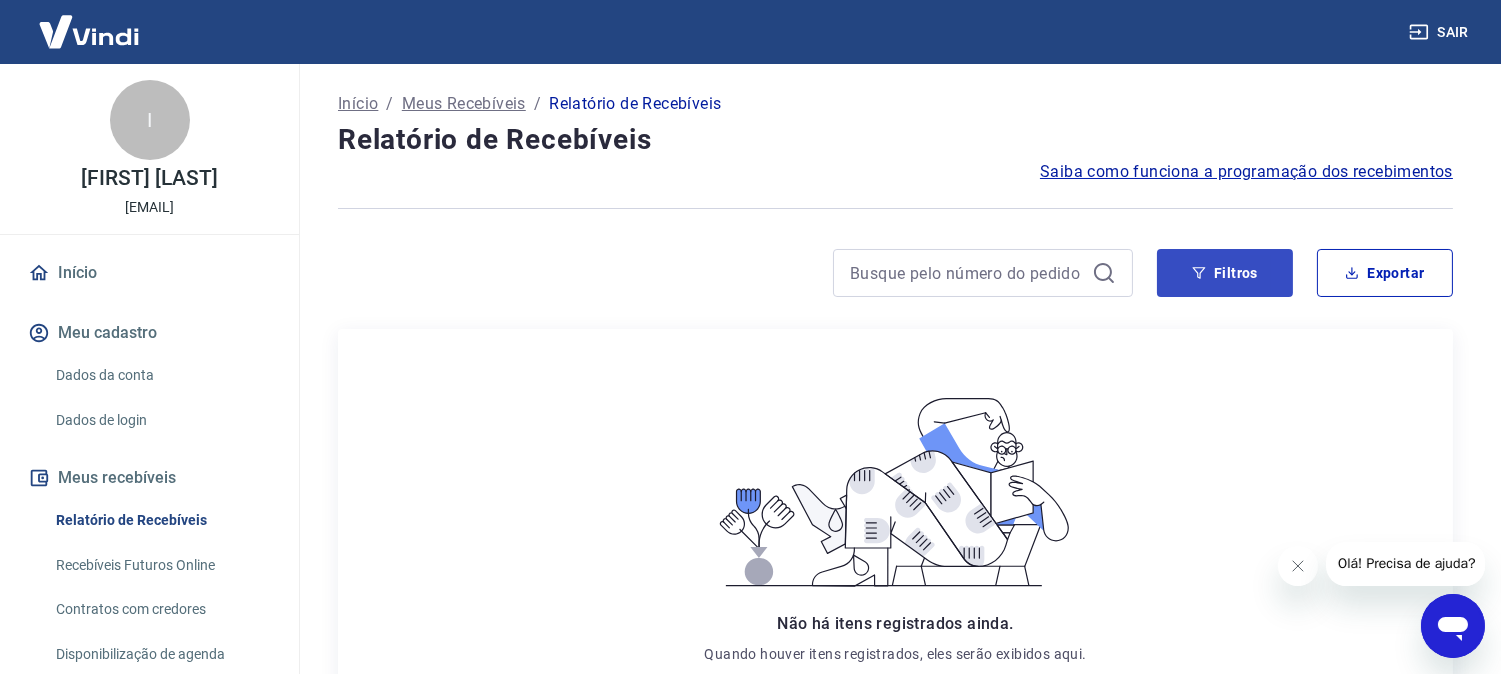drag, startPoint x: 1257, startPoint y: 243, endPoint x: 1251, endPoint y: 263, distance: 20.880613 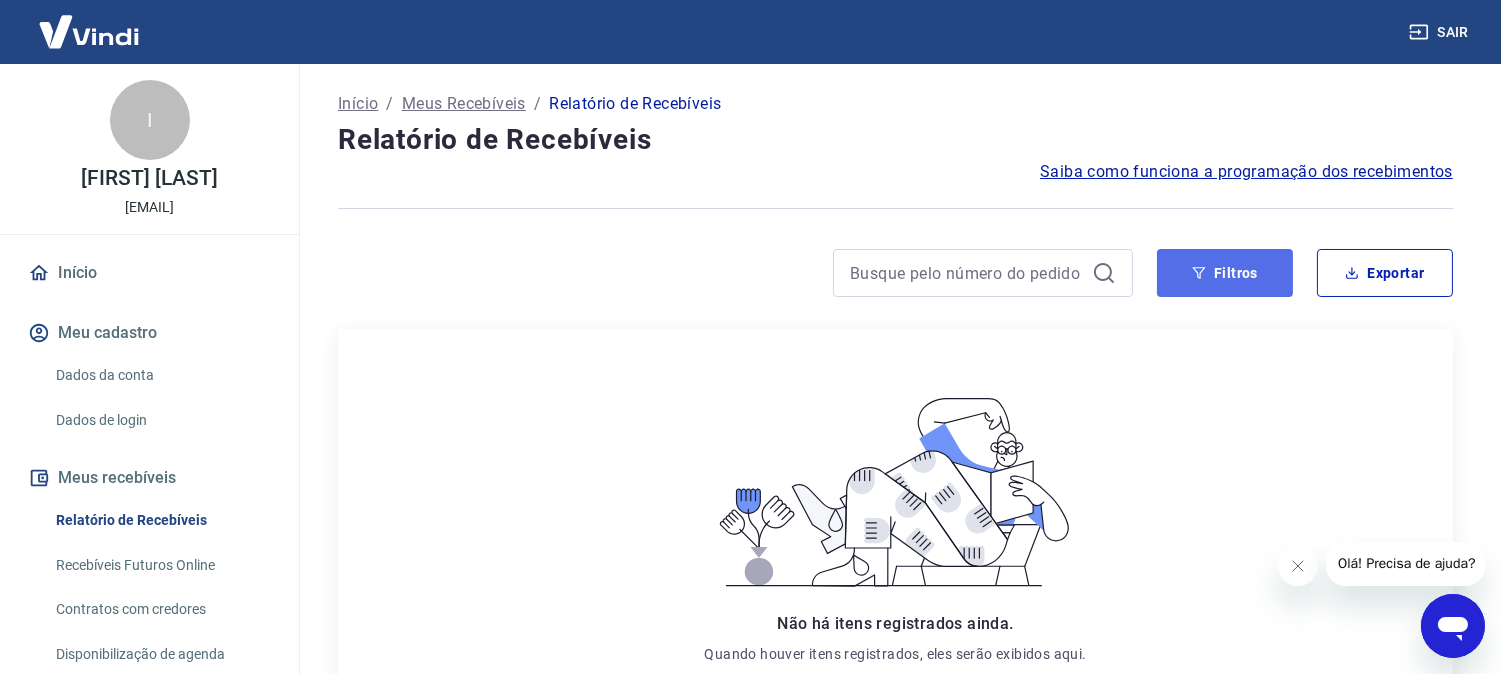 click on "Filtros" at bounding box center (1225, 273) 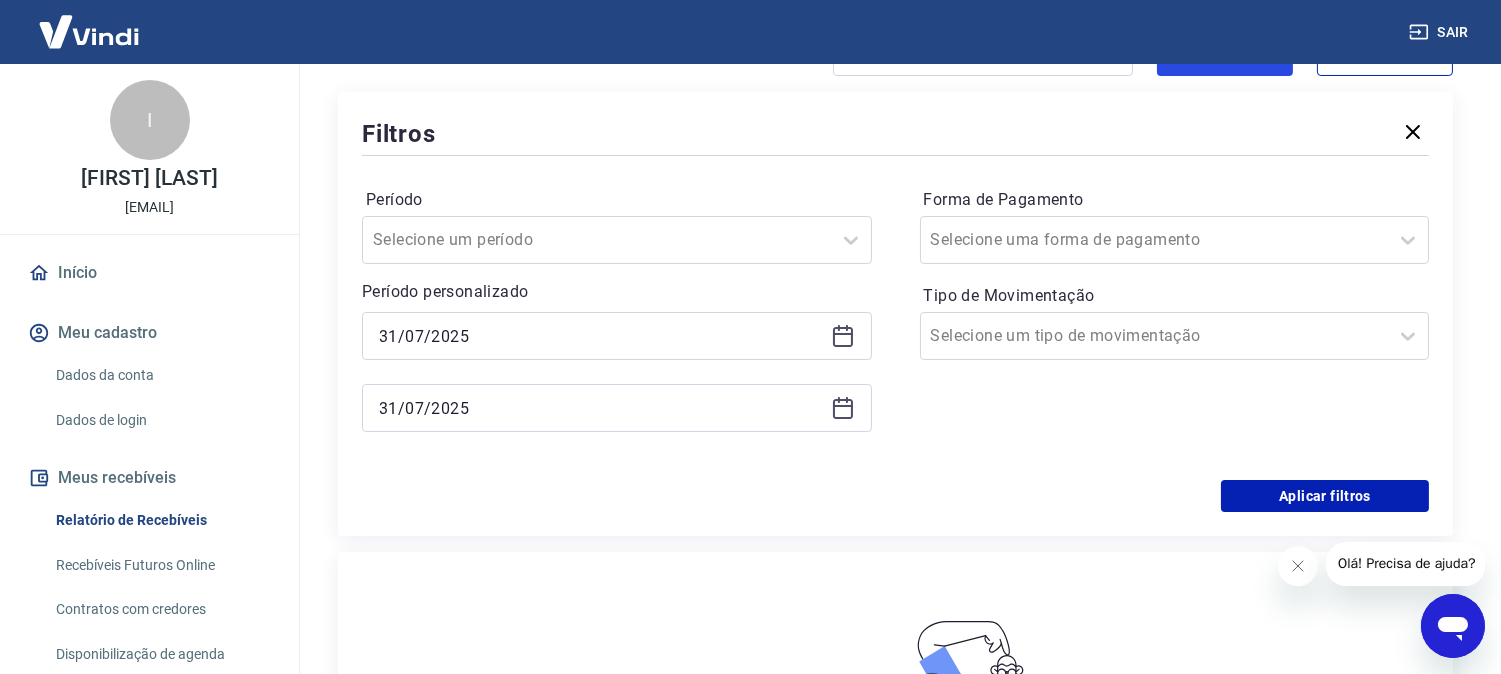 scroll, scrollTop: 222, scrollLeft: 0, axis: vertical 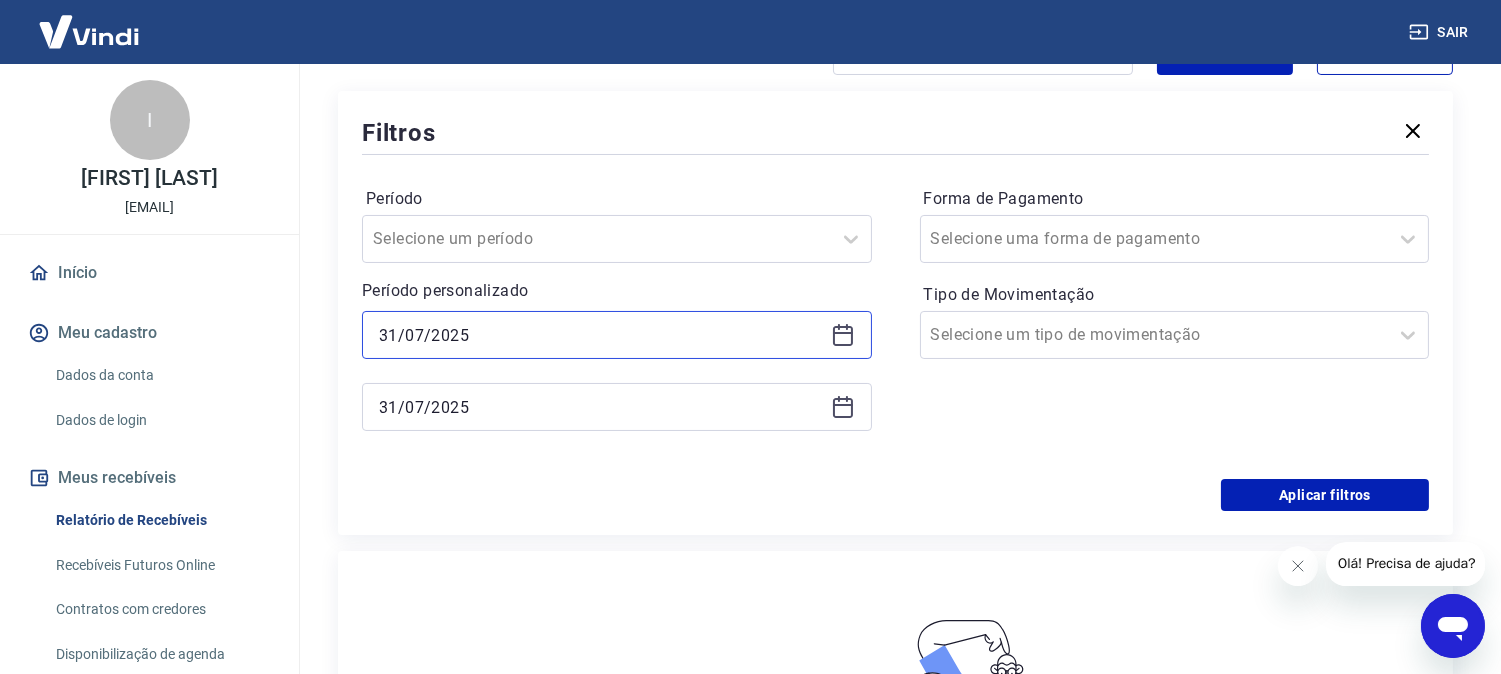 click on "31/07/2025" at bounding box center (601, 335) 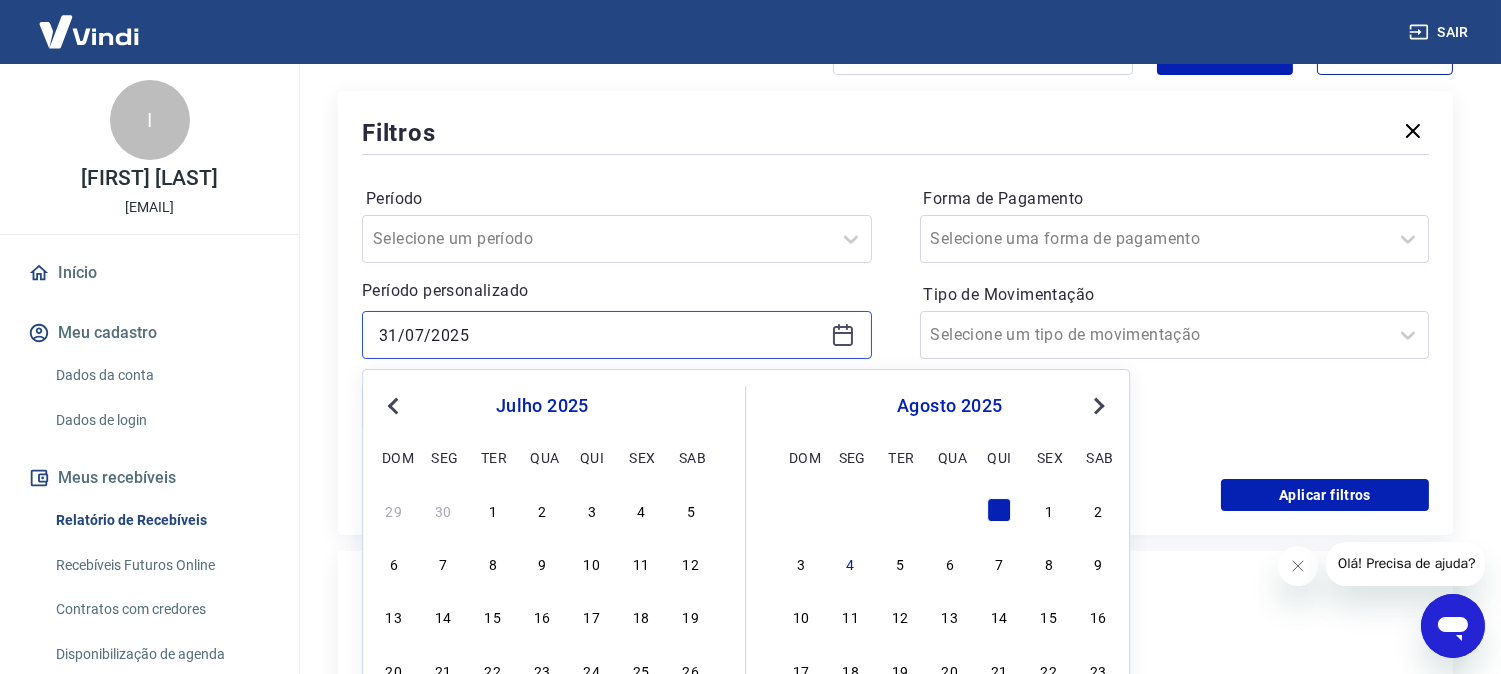 scroll, scrollTop: 444, scrollLeft: 0, axis: vertical 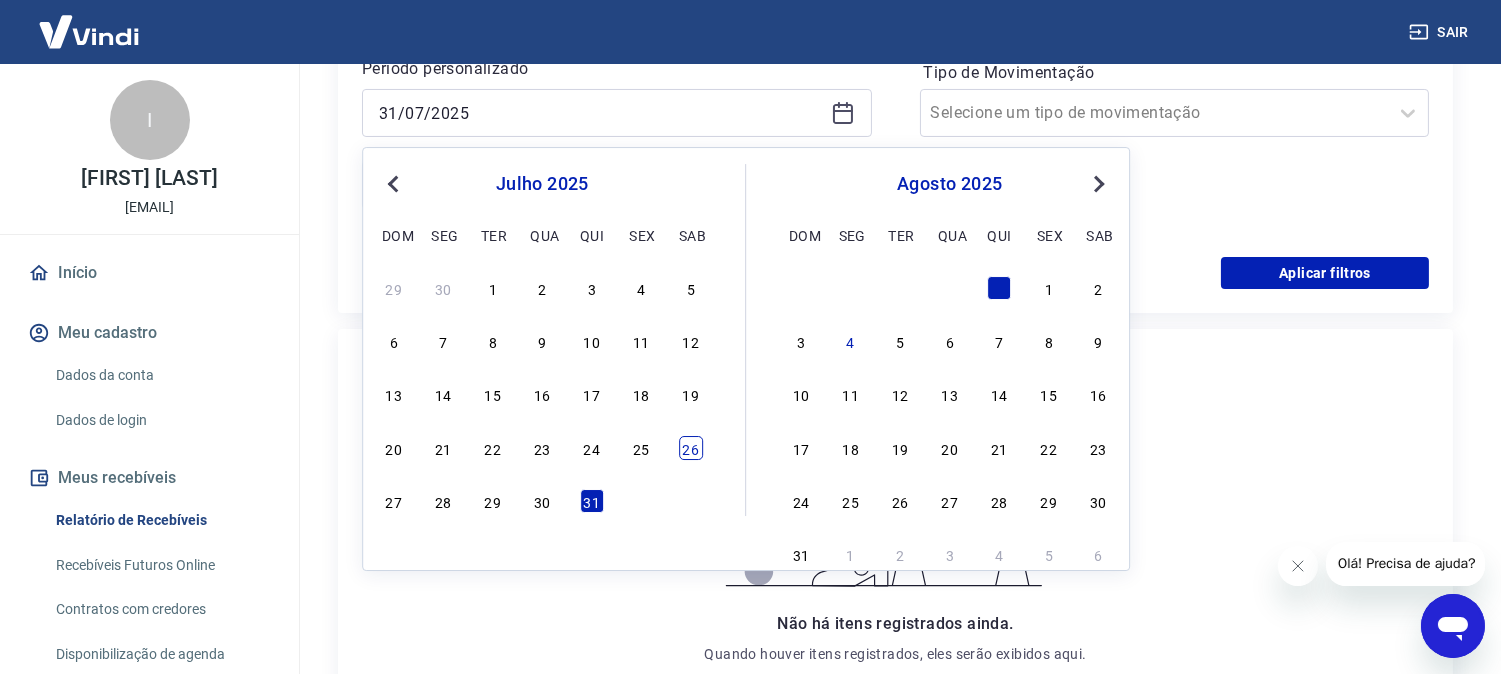 click on "26" at bounding box center (691, 448) 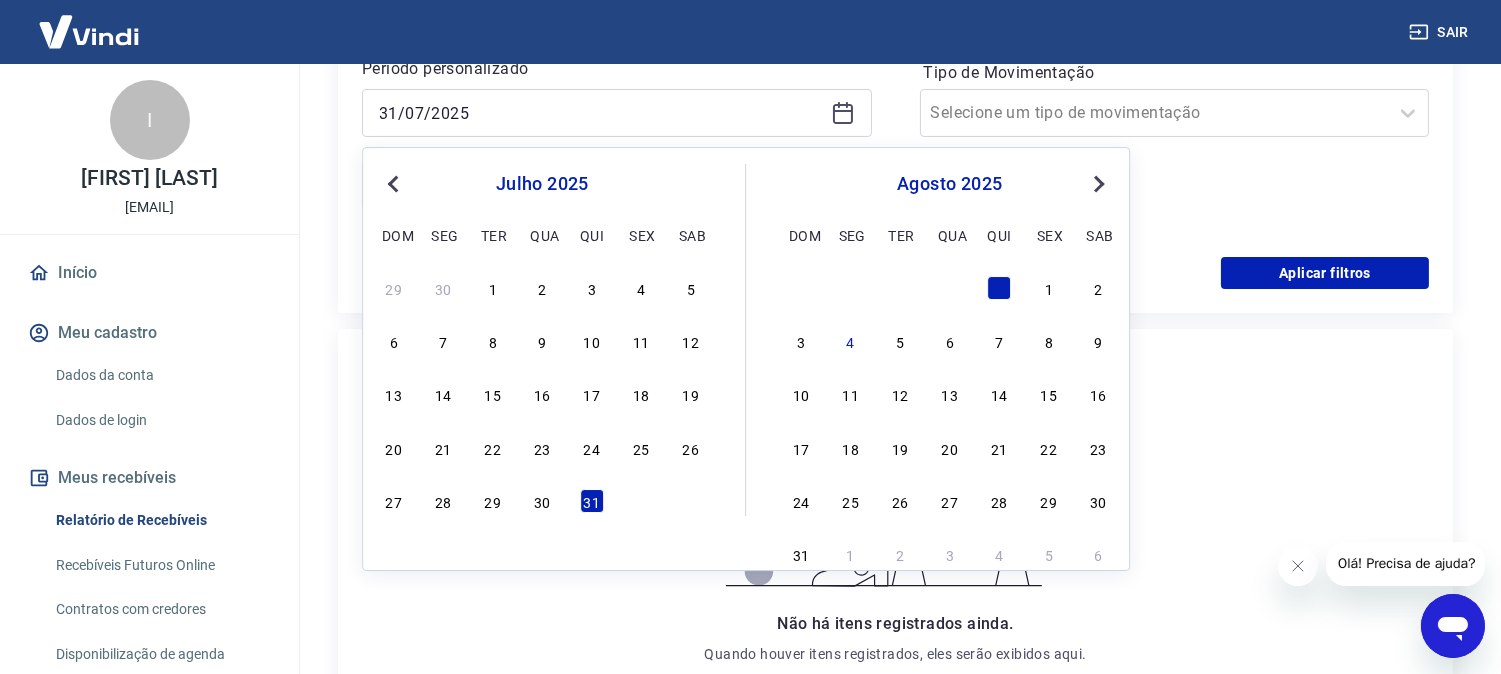 type on "26/07/2025" 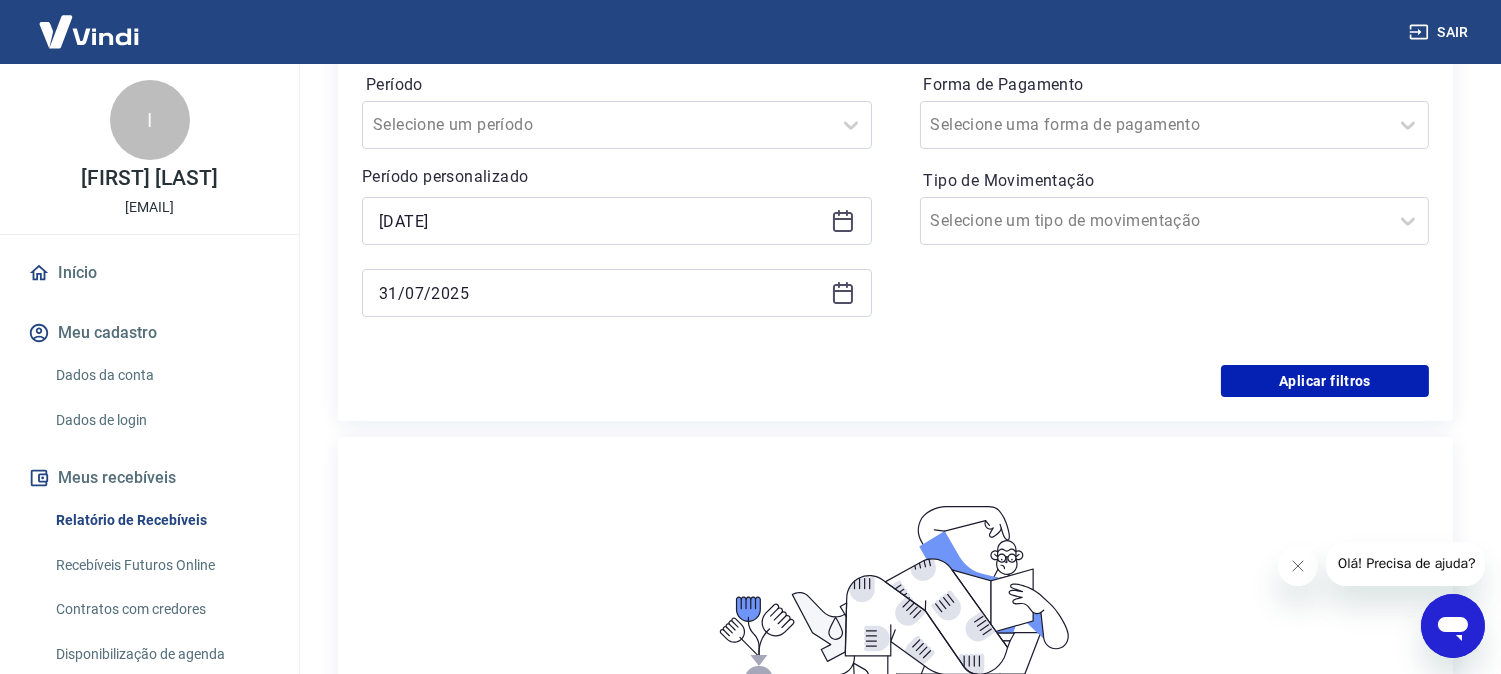 scroll, scrollTop: 333, scrollLeft: 0, axis: vertical 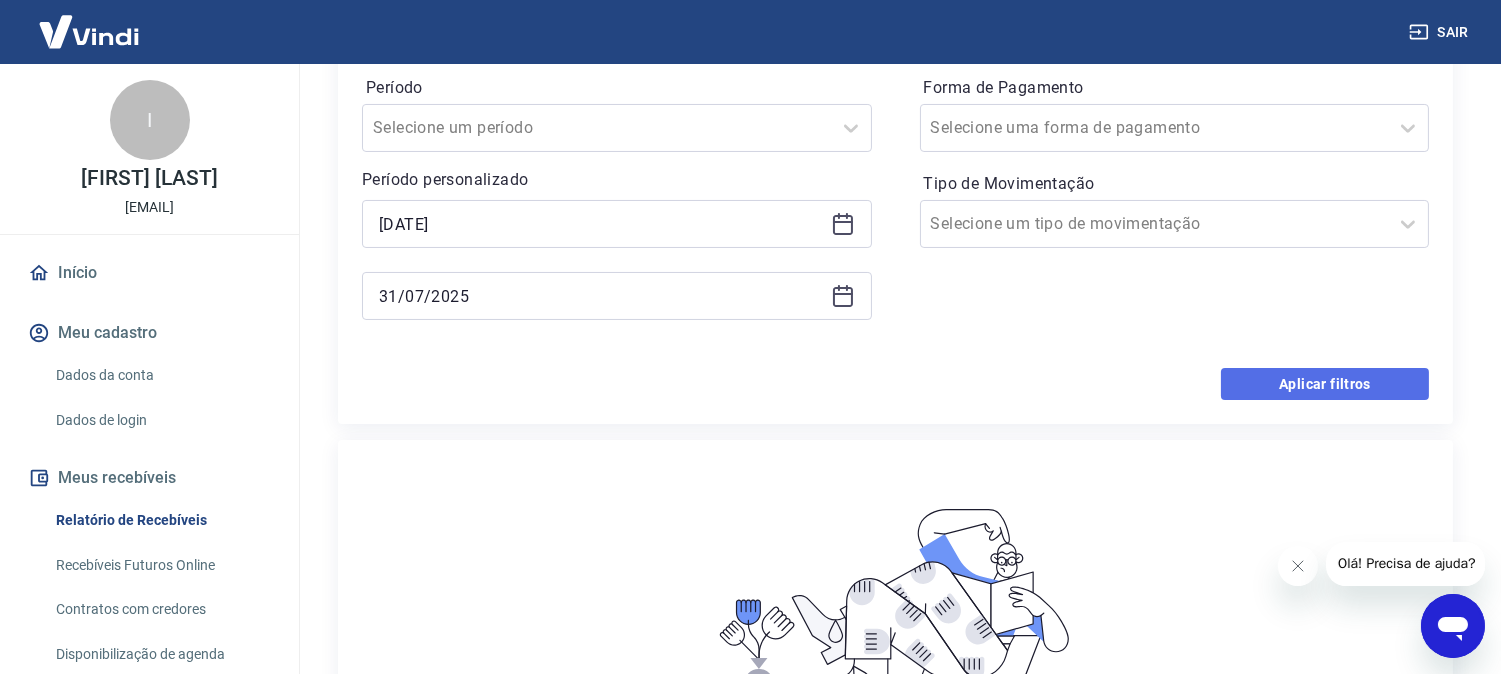 click on "Aplicar filtros" at bounding box center [1325, 384] 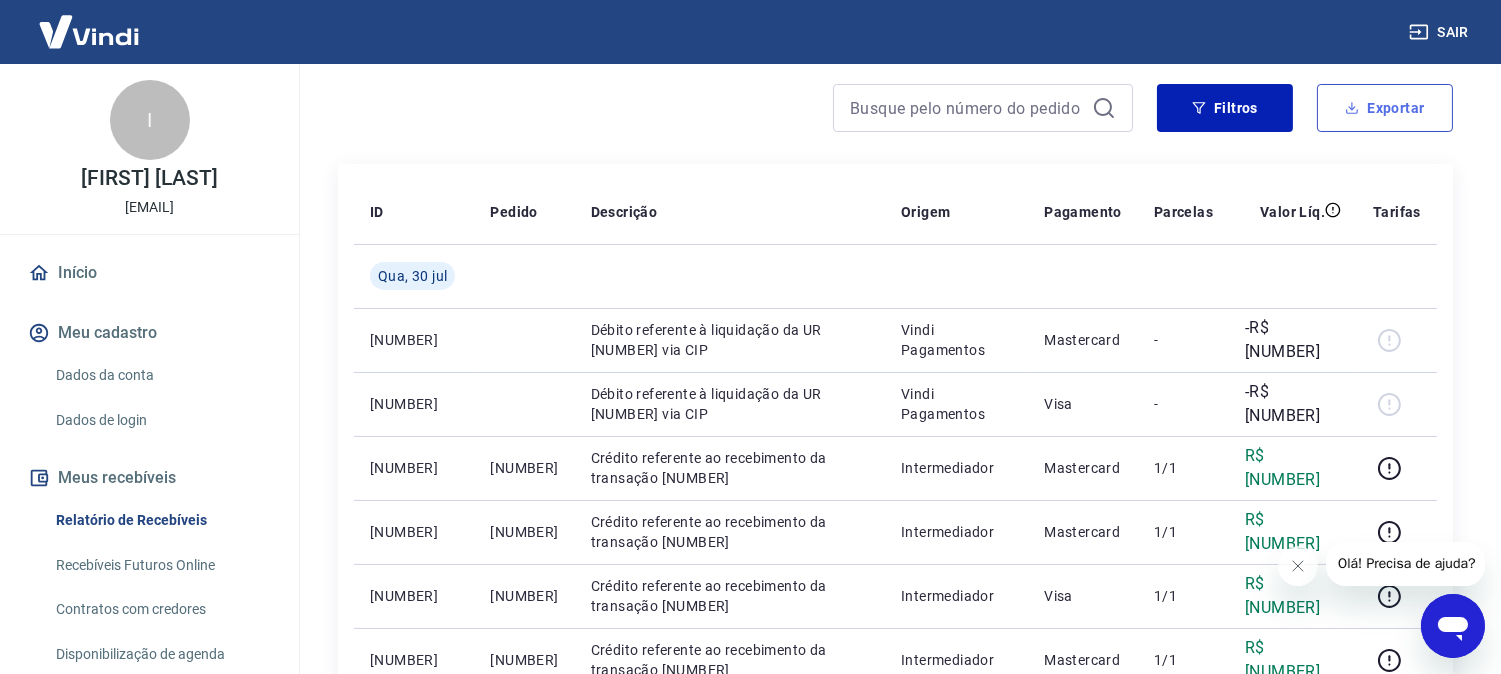 scroll, scrollTop: 111, scrollLeft: 0, axis: vertical 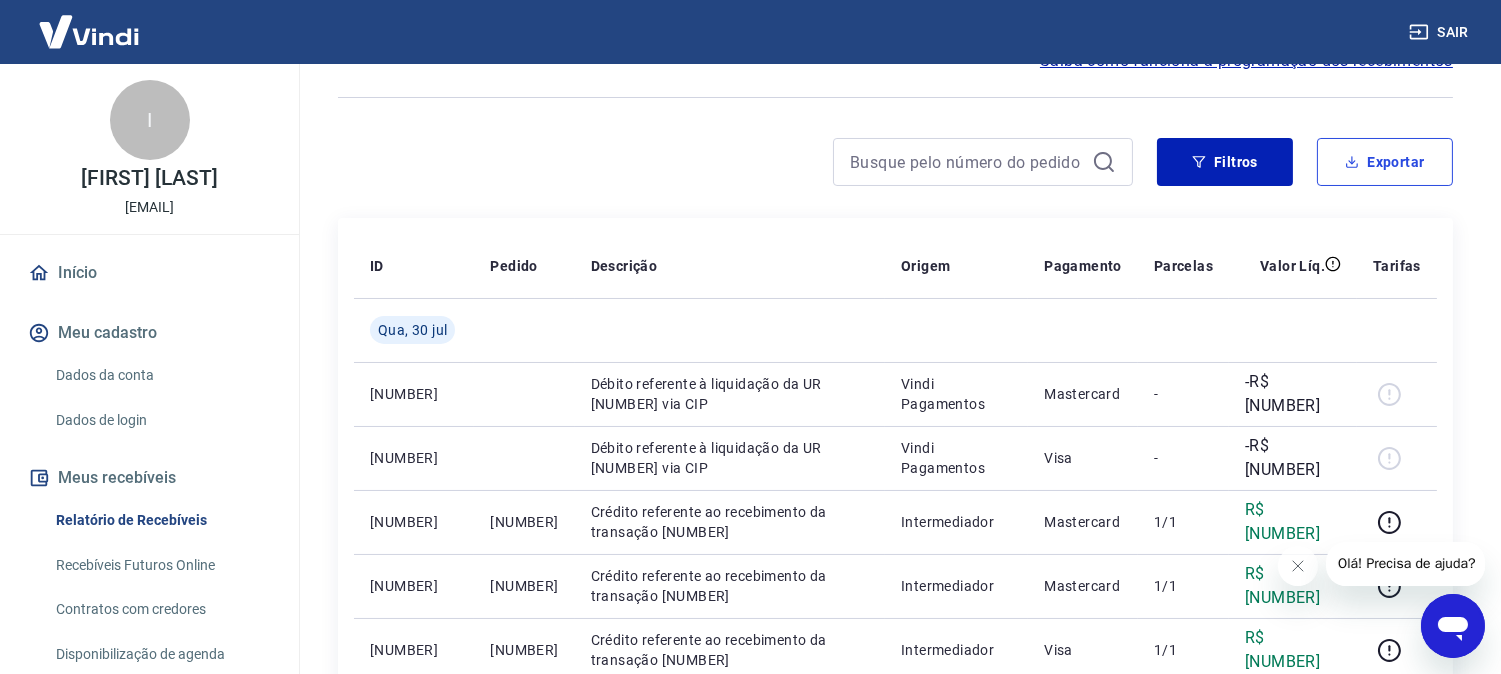 click on "Exportar" at bounding box center [1385, 162] 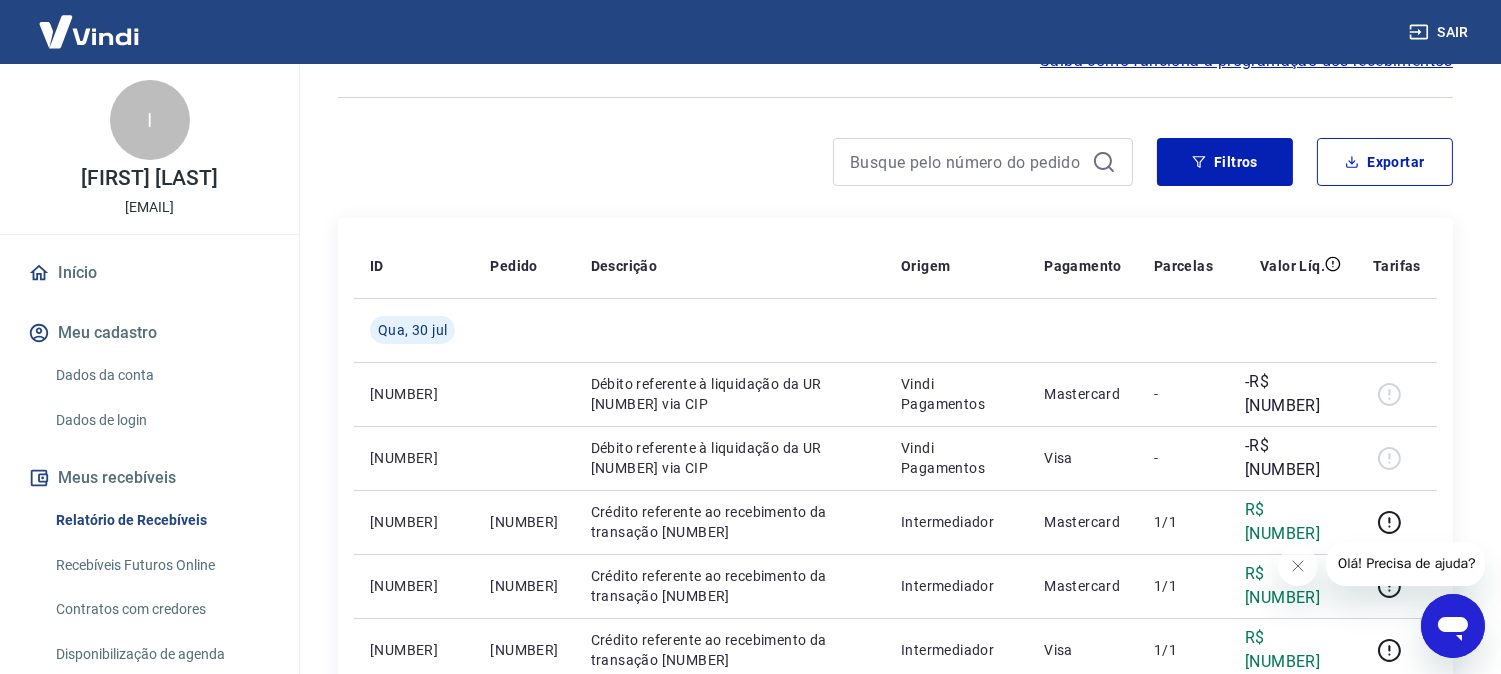 type on "26/07/2025" 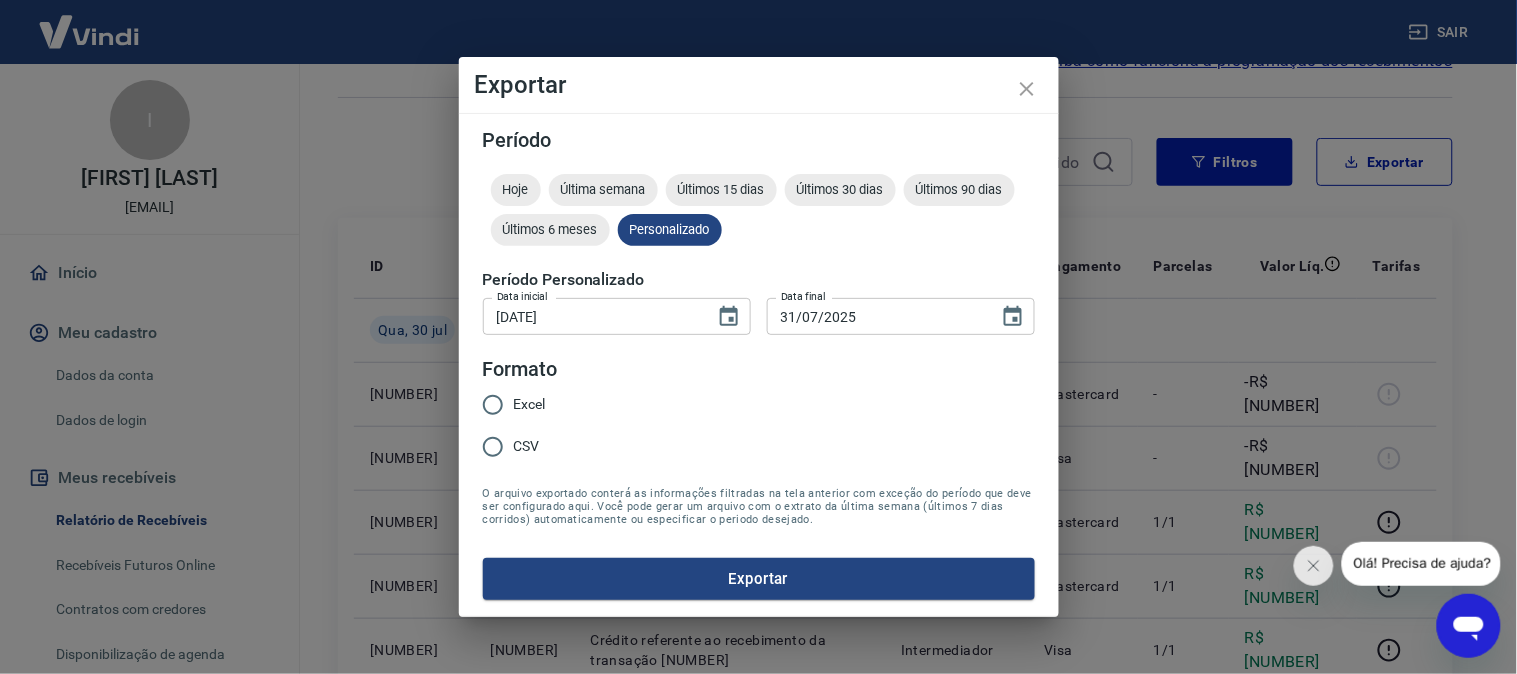 click on "Excel" at bounding box center [530, 404] 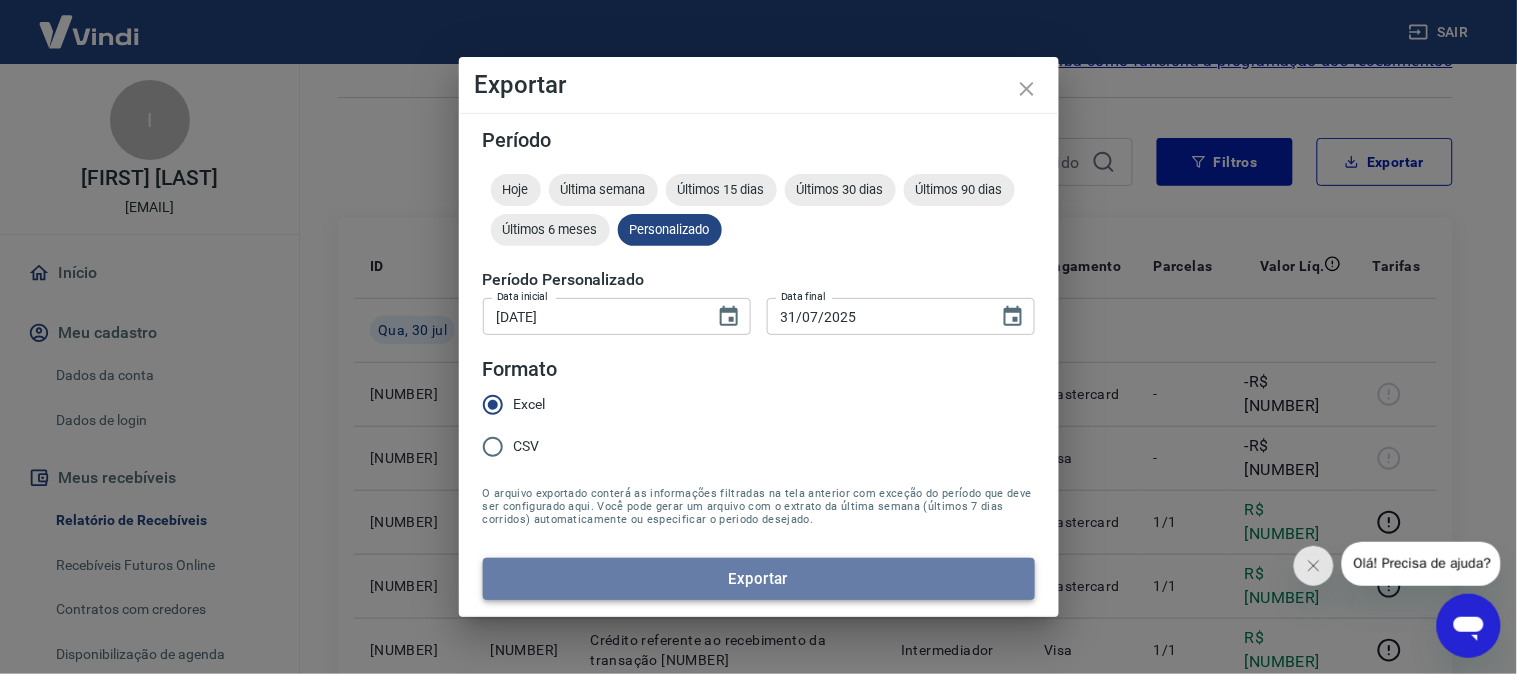 click on "Exportar" at bounding box center [759, 579] 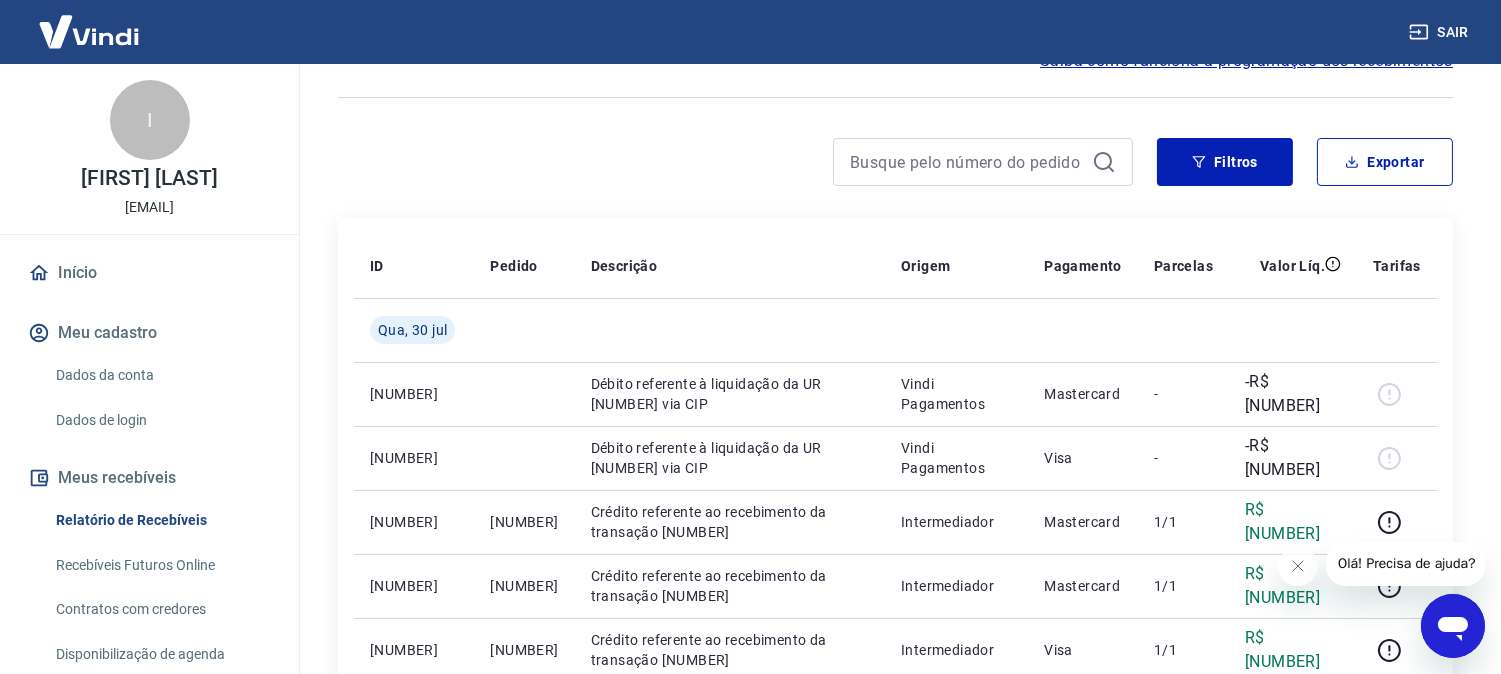 click on "Início / Meus Recebíveis / Relatório de Recebíveis Relatório de Recebíveis Saiba como funciona a programação dos recebimentos Saiba como funciona a programação dos recebimentos Filtros Exportar ID Pedido Descrição Origem Pagamento Parcelas Valor Líq. Tarifas Qua, 30 jul 19965480 Débito referente à liquidação da UR 15560553 via CIP Vindi Pagamentos Mastercard - -R$ 402,61 19965530 Débito referente à liquidação da UR 15560616 via CIP Vindi Pagamentos Visa - -R$ 183,68 215923430 738043230 Crédito referente ao recebimento da transação 215923430 Intermediador Mastercard 1/1 R$ 91,33 215922297 738037845 Crédito referente ao recebimento da transação 215922297 Intermediador Mastercard 1/1 R$ 210,25 215874793 737827898 Crédito referente ao recebimento da transação 215874793 Intermediador Visa 1/1 R$ 183,68 215874155 737824960 Crédito referente ao recebimento da transação 215874155 Intermediador Mastercard 1/1 R$ 101,03 Ter, 29 jul 19946384 Vindi Pagamentos Mastercard - 19943911 -" at bounding box center (895, 855) 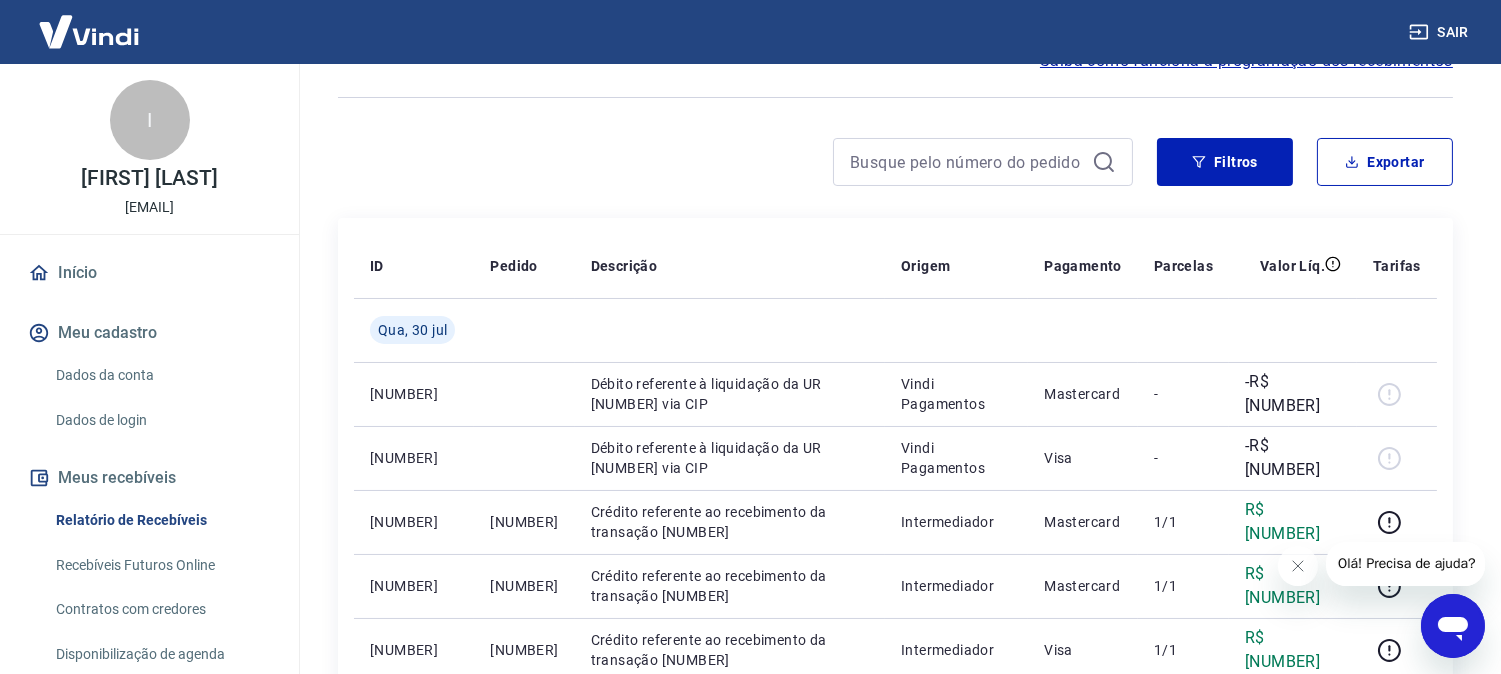 click on "Início / Meus Recebíveis / Relatório de Recebíveis Relatório de Recebíveis Saiba como funciona a programação dos recebimentos Saiba como funciona a programação dos recebimentos Filtros Exportar ID Pedido Descrição Origem Pagamento Parcelas Valor Líq. Tarifas Qua, 30 jul 19965480 Débito referente à liquidação da UR 15560553 via CIP Vindi Pagamentos Mastercard - -R$ 402,61 19965530 Débito referente à liquidação da UR 15560616 via CIP Vindi Pagamentos Visa - -R$ 183,68 215923430 738043230 Crédito referente ao recebimento da transação 215923430 Intermediador Mastercard 1/1 R$ 91,33 215922297 738037845 Crédito referente ao recebimento da transação 215922297 Intermediador Mastercard 1/1 R$ 210,25 215874793 737827898 Crédito referente ao recebimento da transação 215874793 Intermediador Visa 1/1 R$ 183,68 215874155 737824960 Crédito referente ao recebimento da transação 215874155 Intermediador Mastercard 1/1 R$ 101,03 Ter, 29 jul 19946384 Vindi Pagamentos Mastercard - 19943911 -" at bounding box center (895, 855) 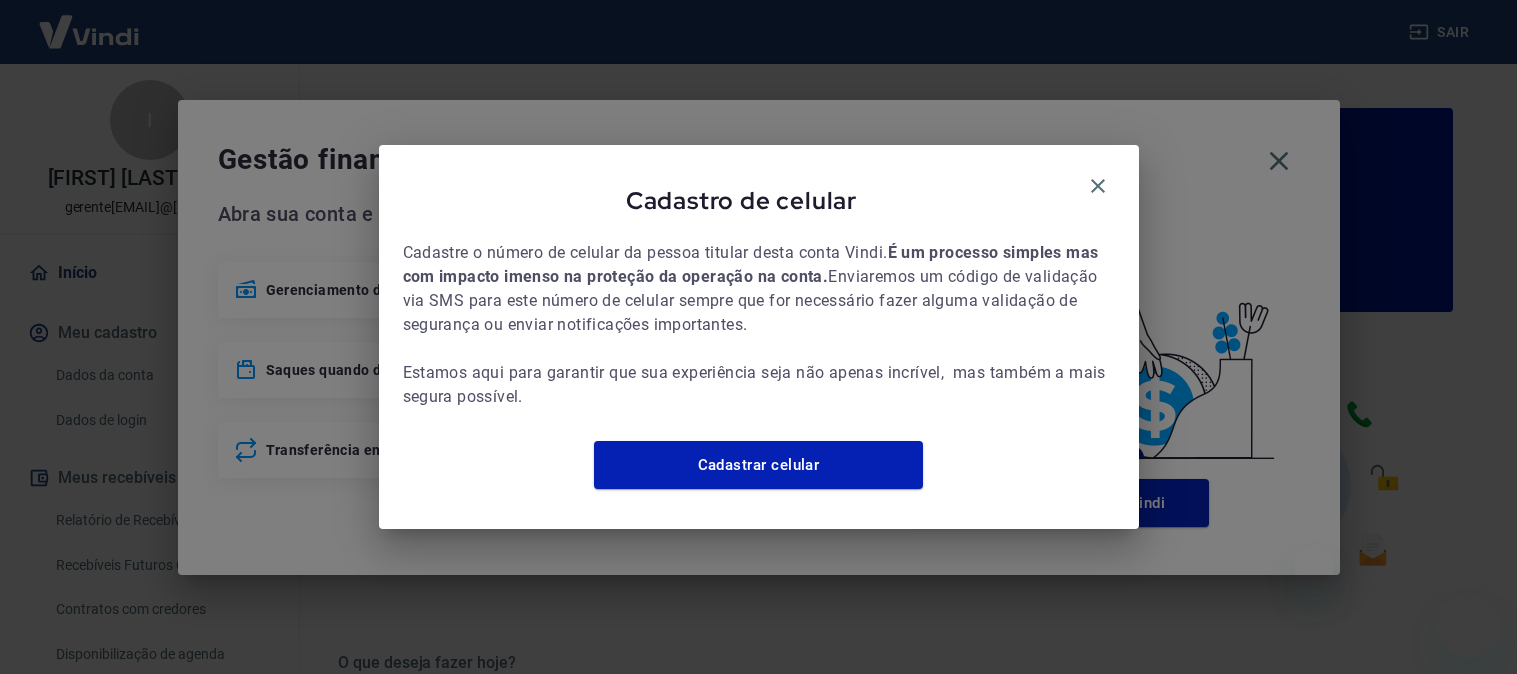 scroll, scrollTop: 0, scrollLeft: 0, axis: both 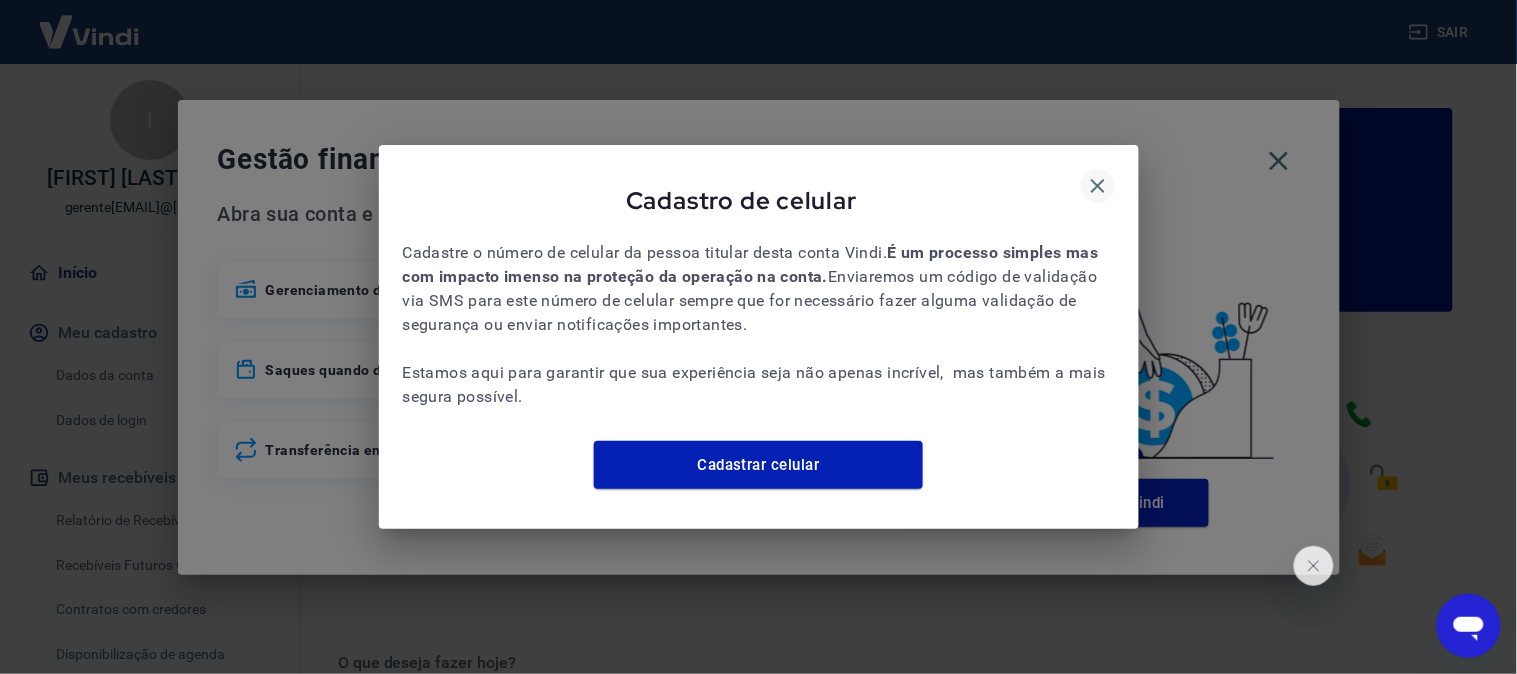 click 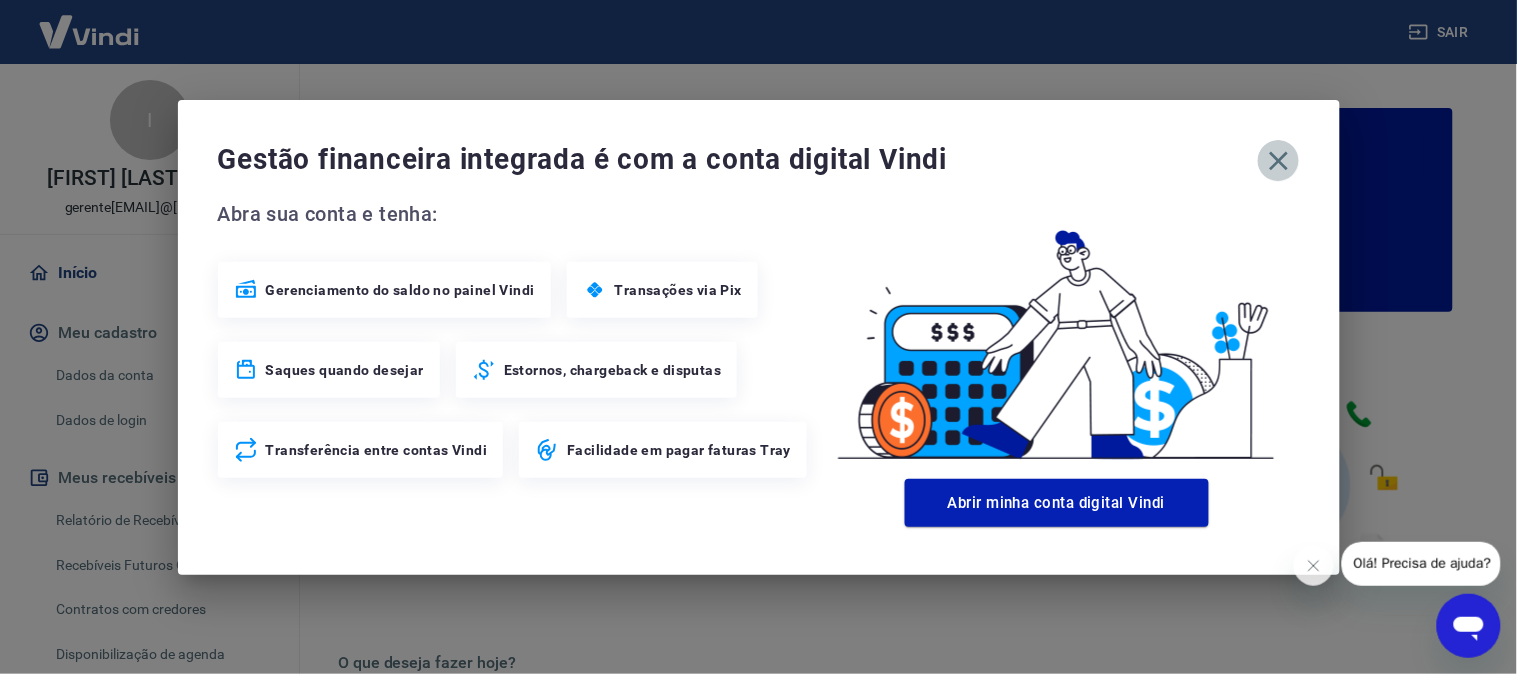 click 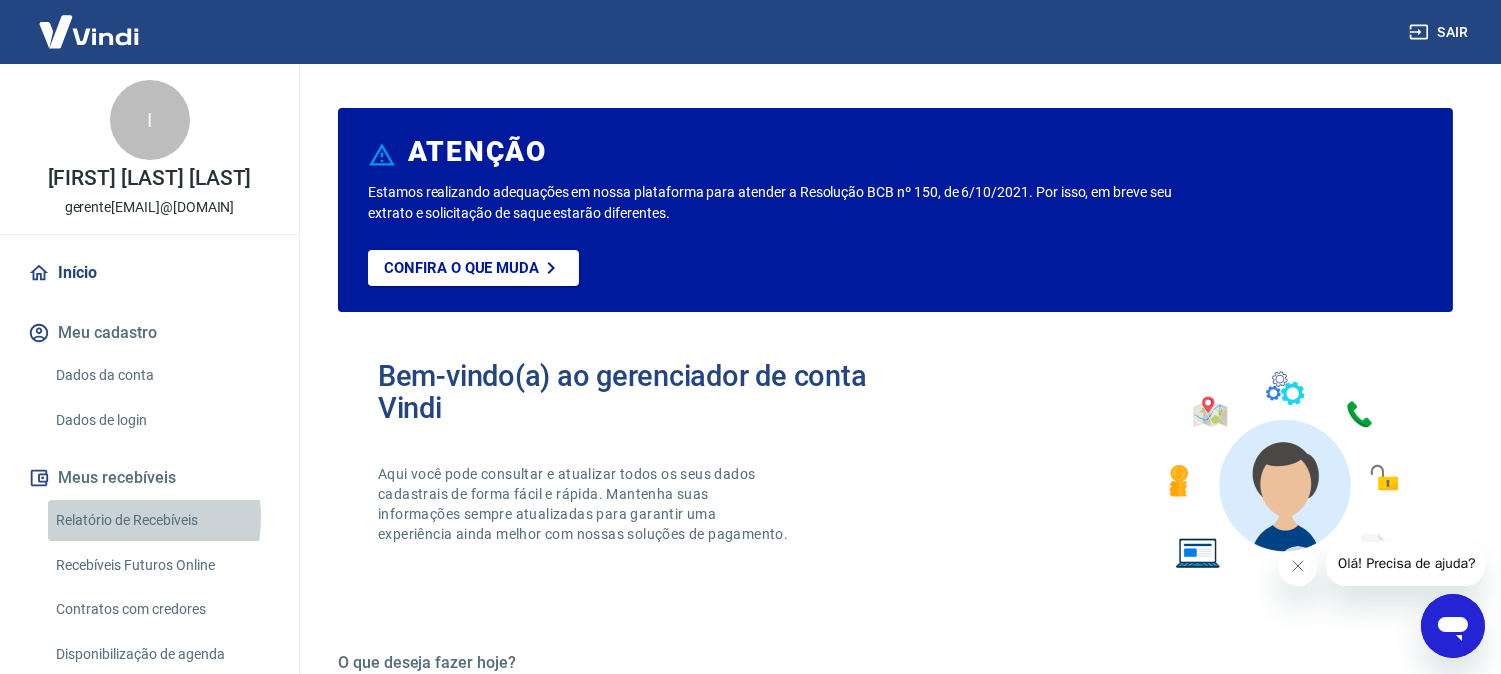 click on "Relatório de Recebíveis" at bounding box center (161, 520) 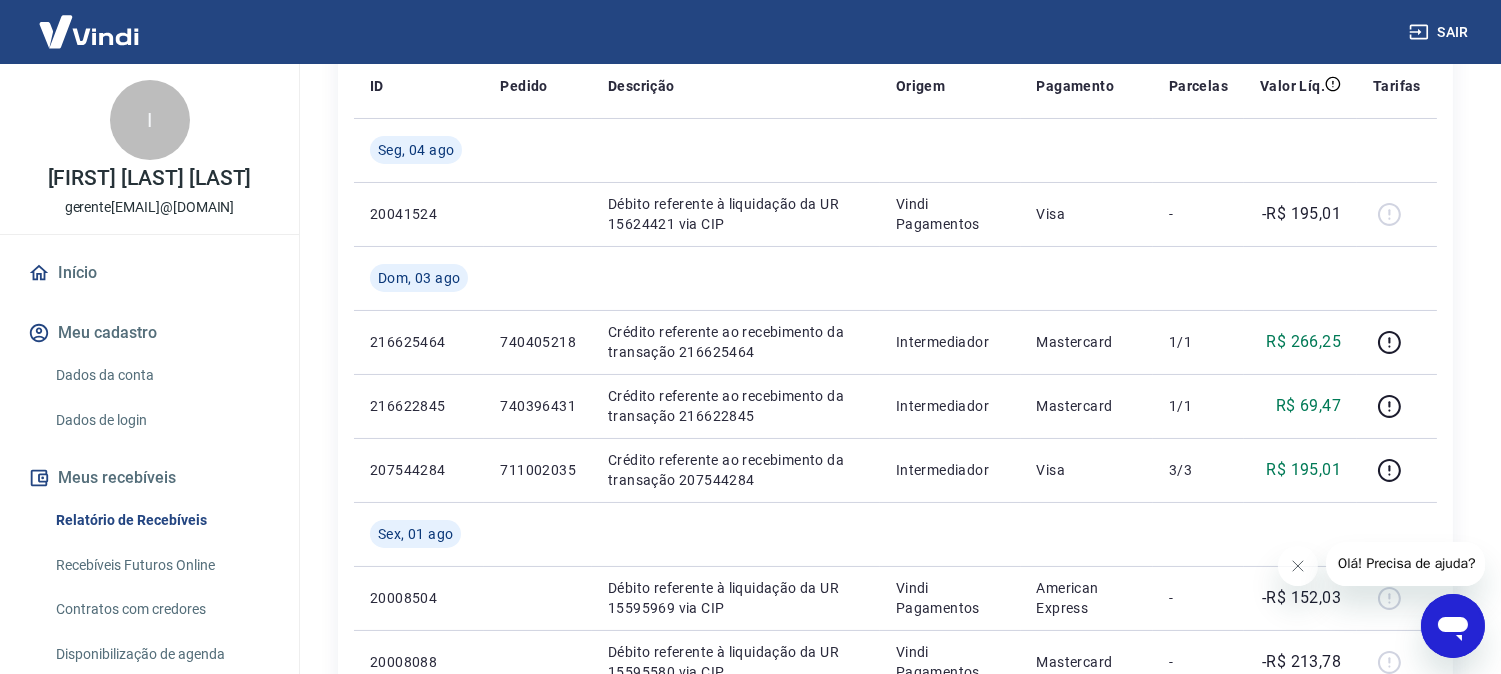 scroll, scrollTop: 444, scrollLeft: 0, axis: vertical 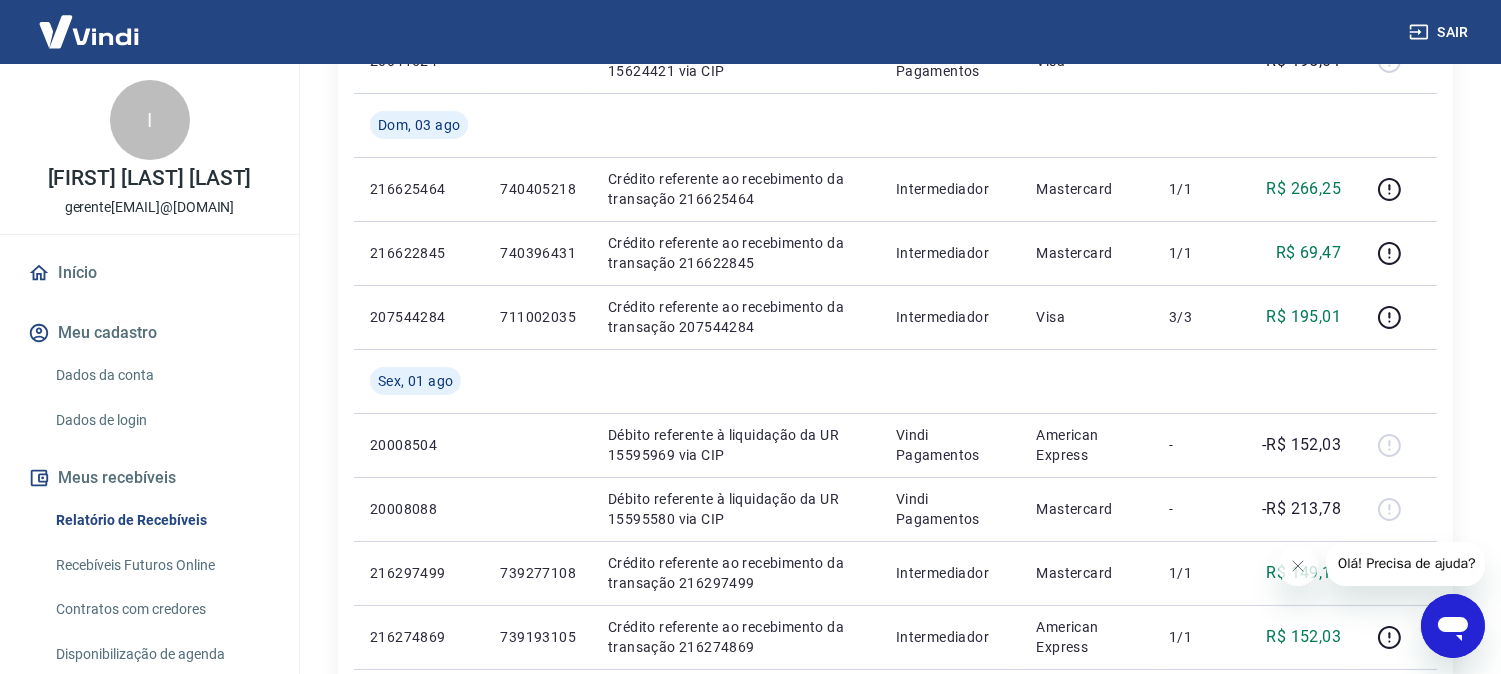 click on "Início" at bounding box center (149, 273) 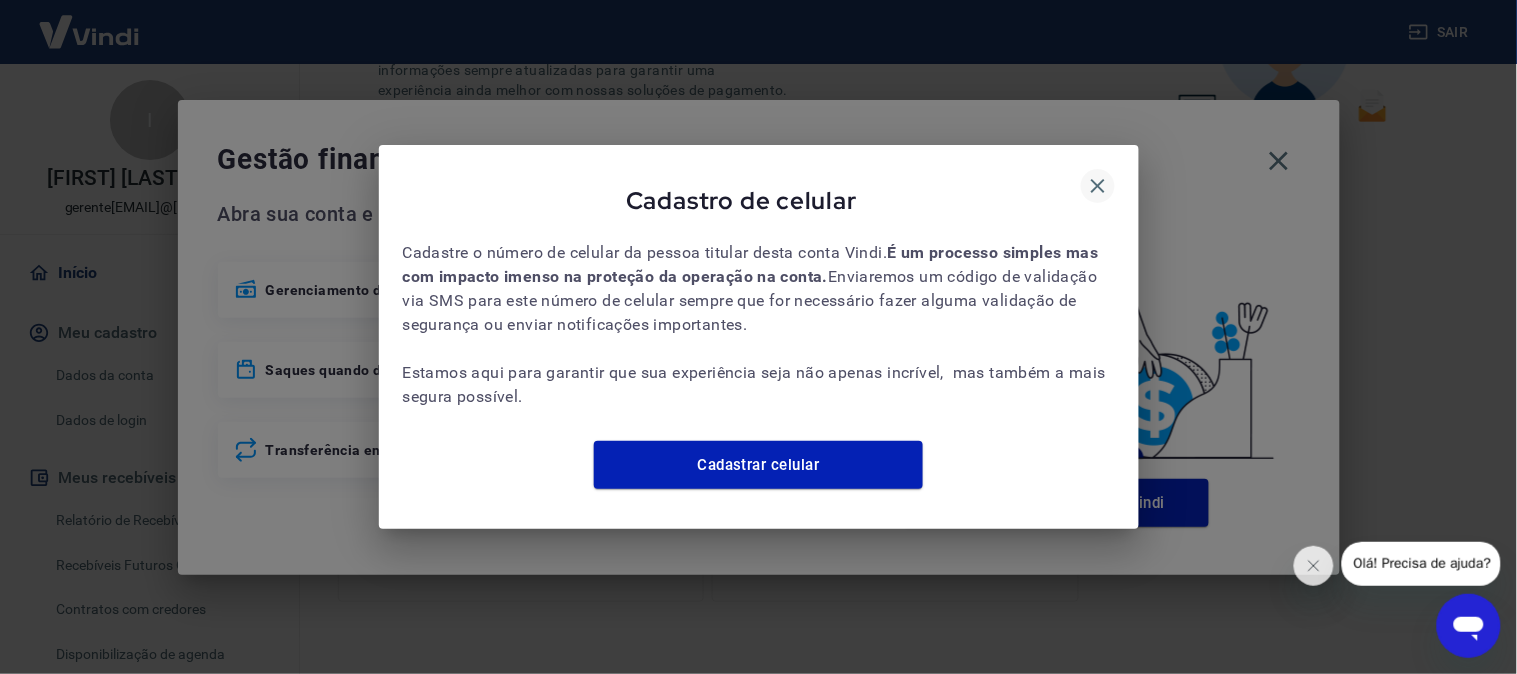 click 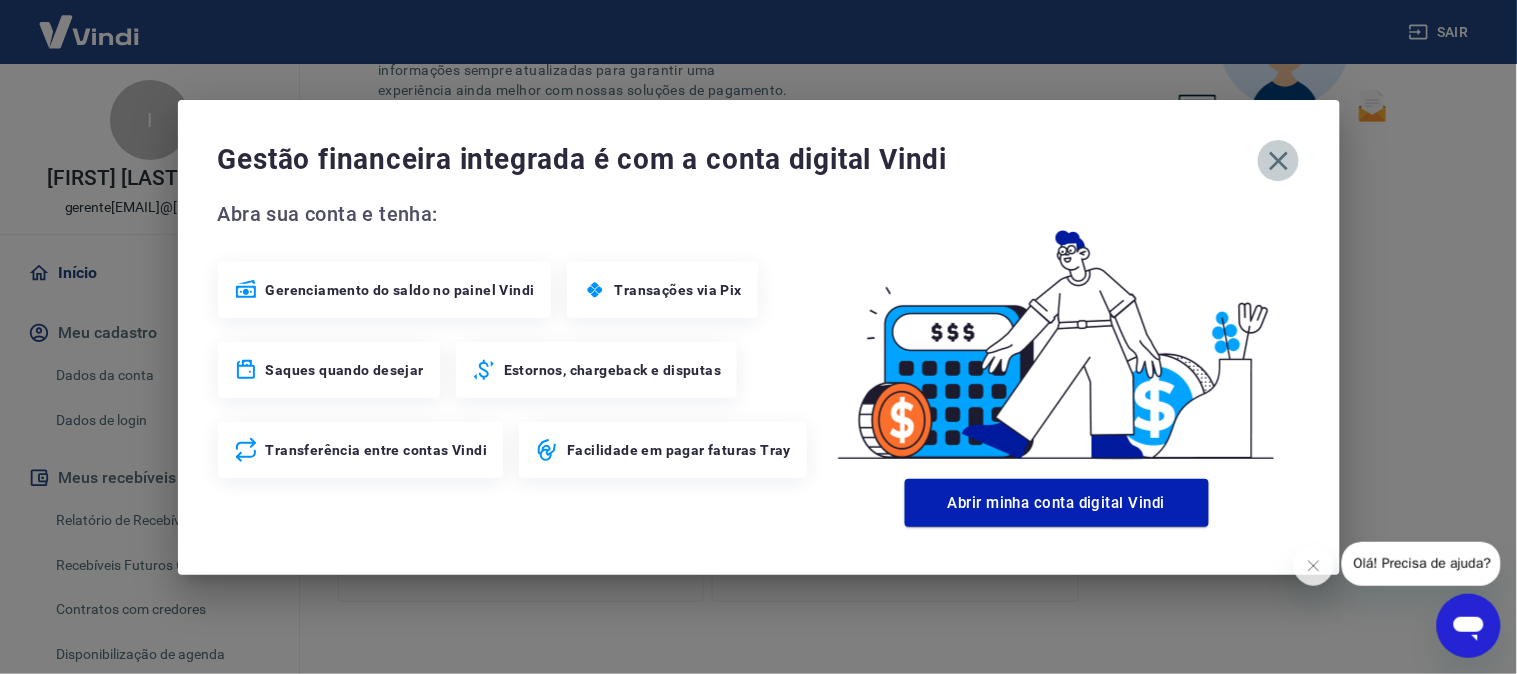 click 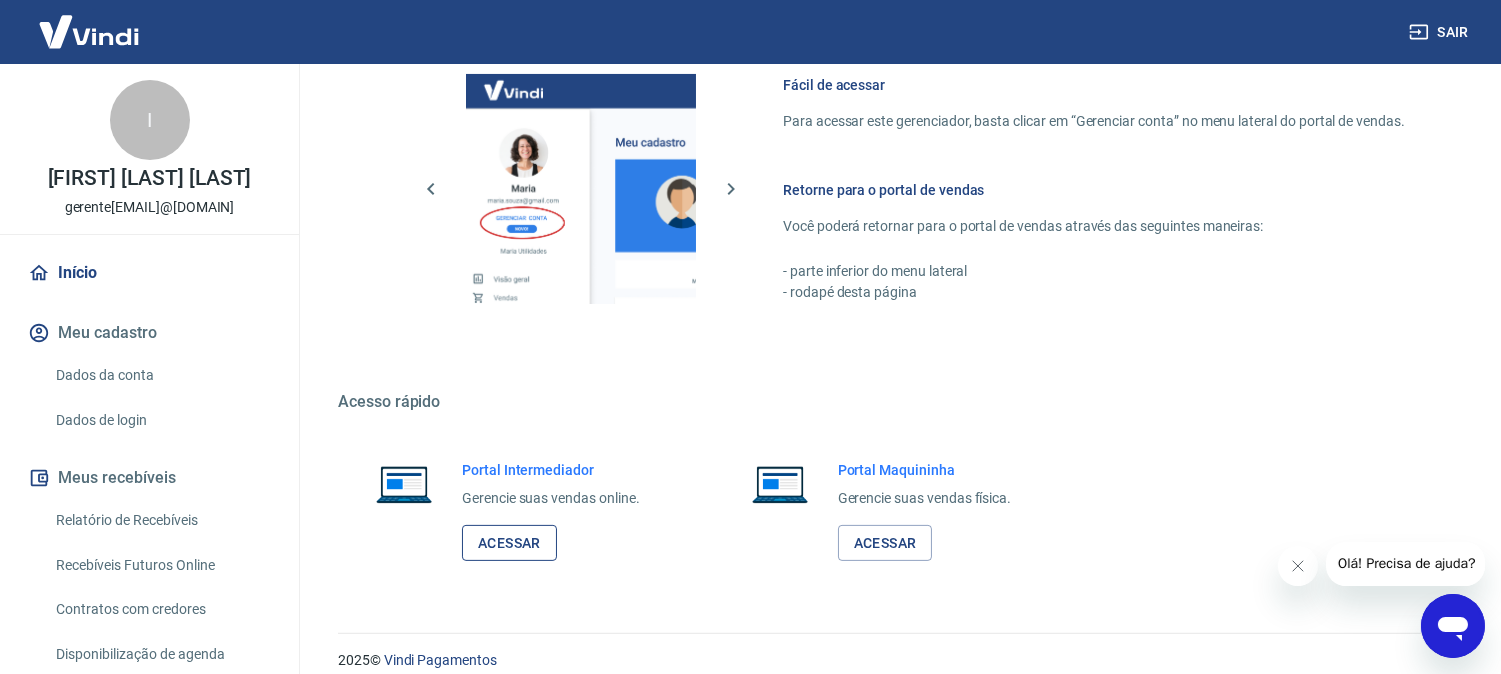 scroll, scrollTop: 1113, scrollLeft: 0, axis: vertical 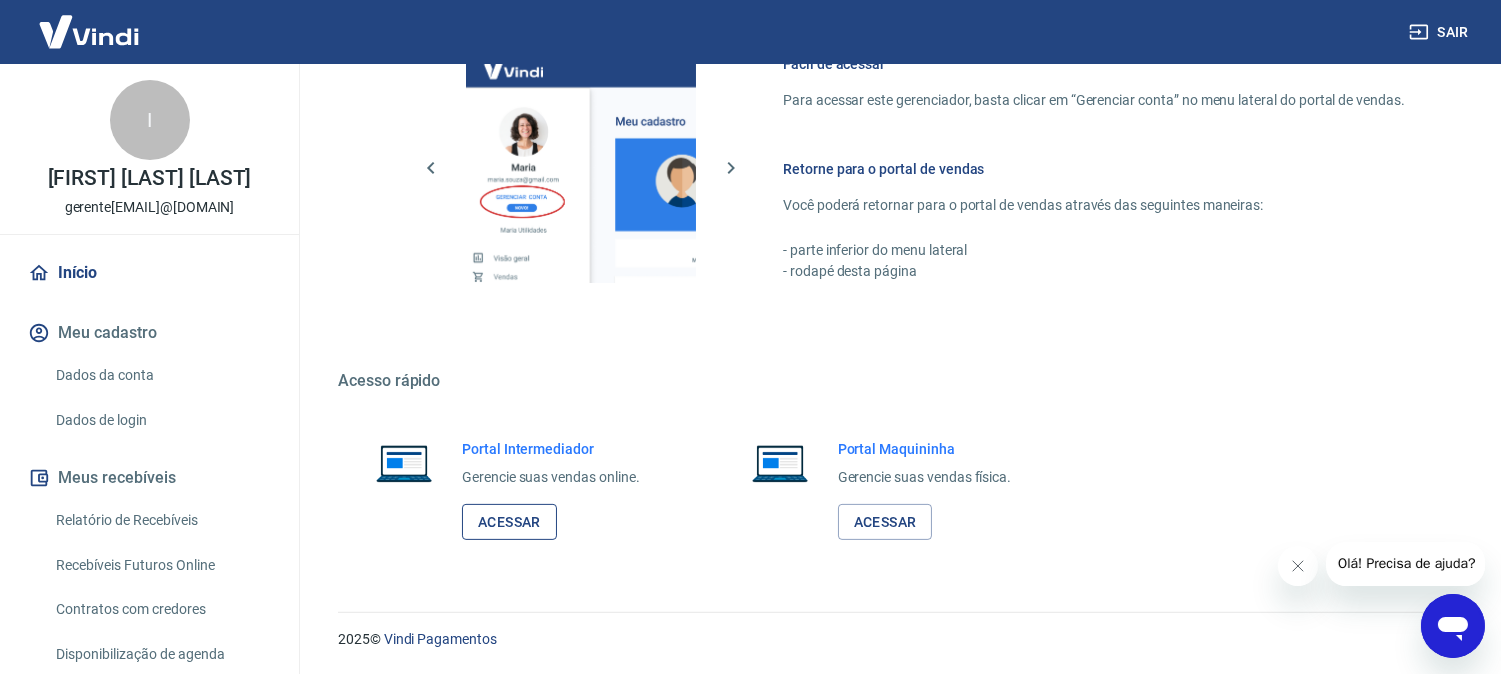 click on "Acessar" at bounding box center (509, 522) 